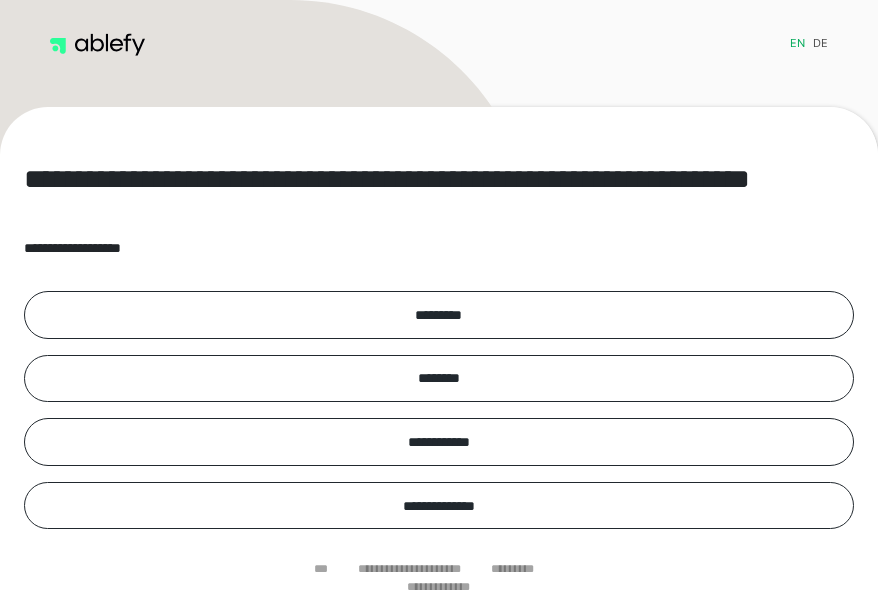 scroll, scrollTop: 0, scrollLeft: 0, axis: both 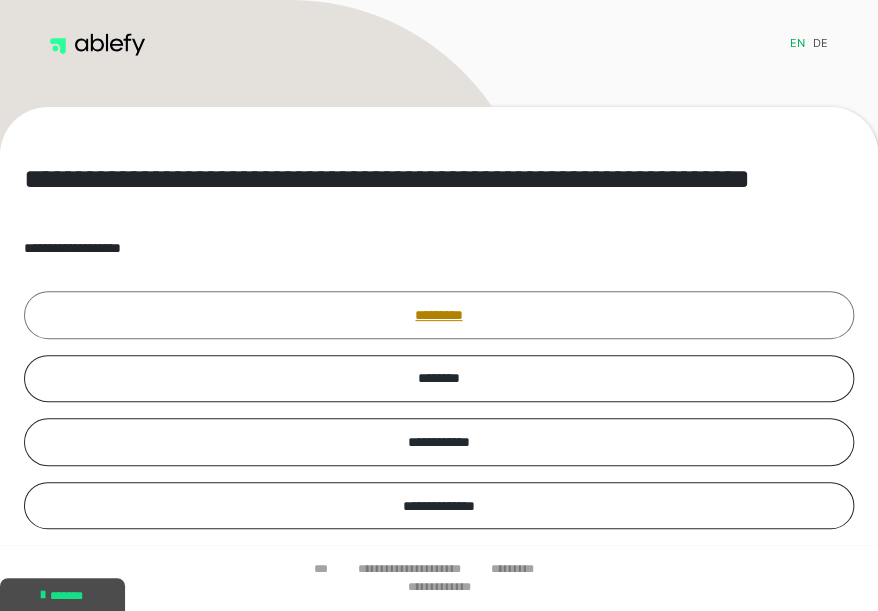 click on "*********" at bounding box center [439, 315] 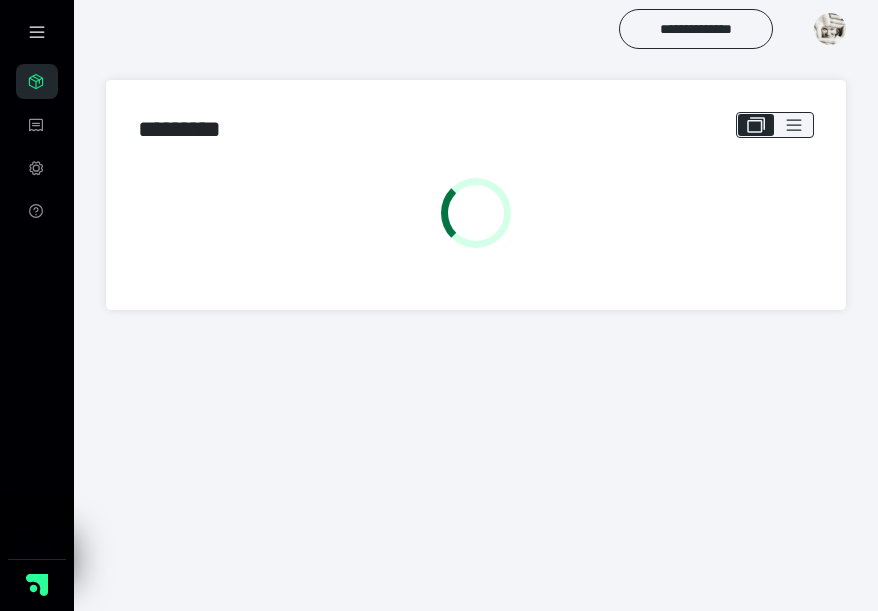 scroll, scrollTop: 0, scrollLeft: 0, axis: both 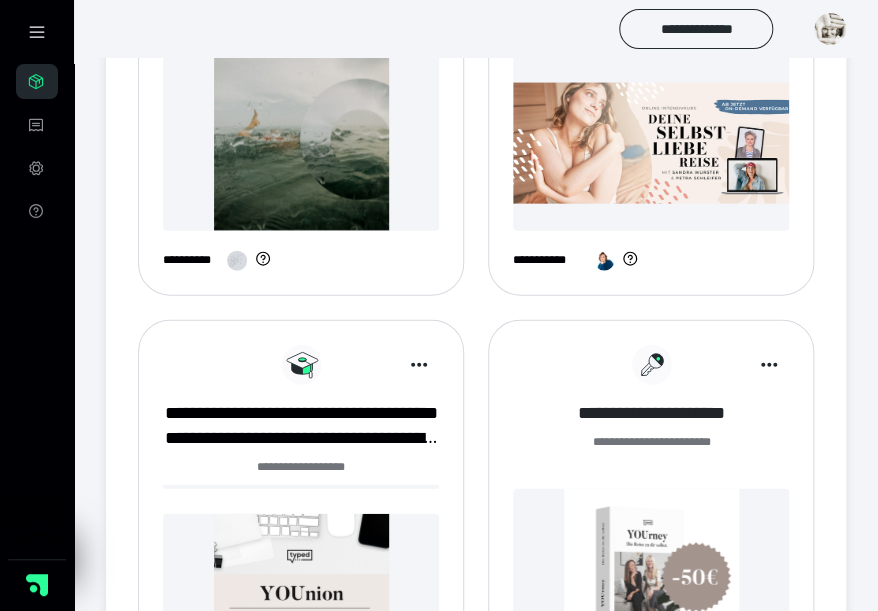 click on "**********" at bounding box center [651, 413] 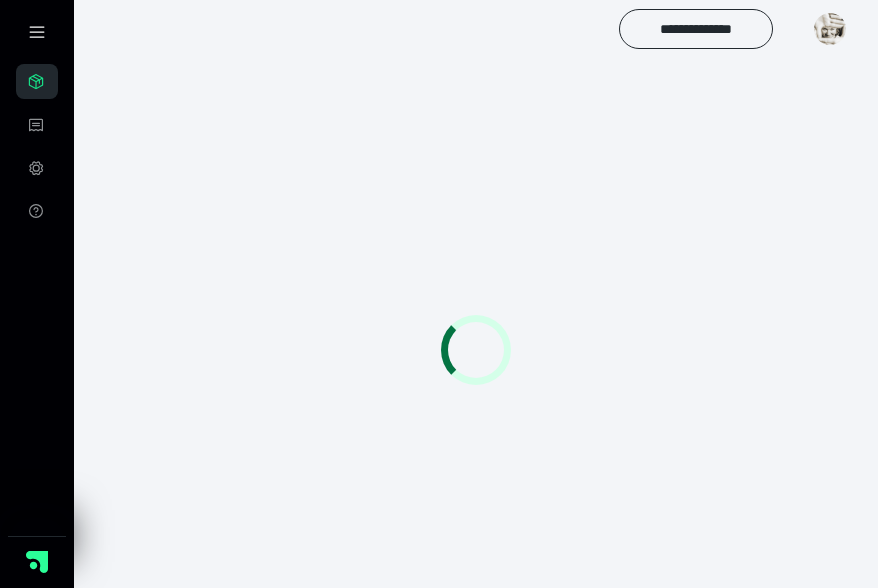 scroll, scrollTop: 0, scrollLeft: 0, axis: both 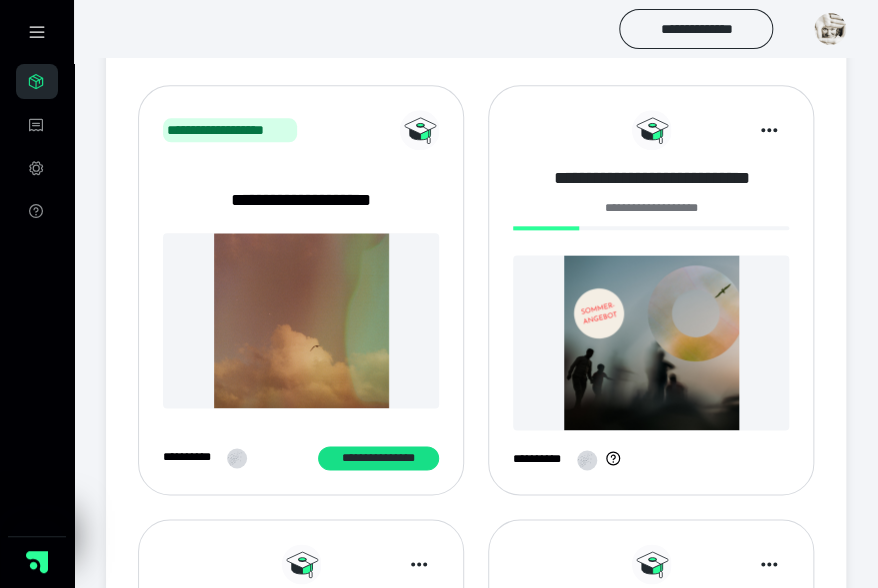 click on "**********" at bounding box center (651, 178) 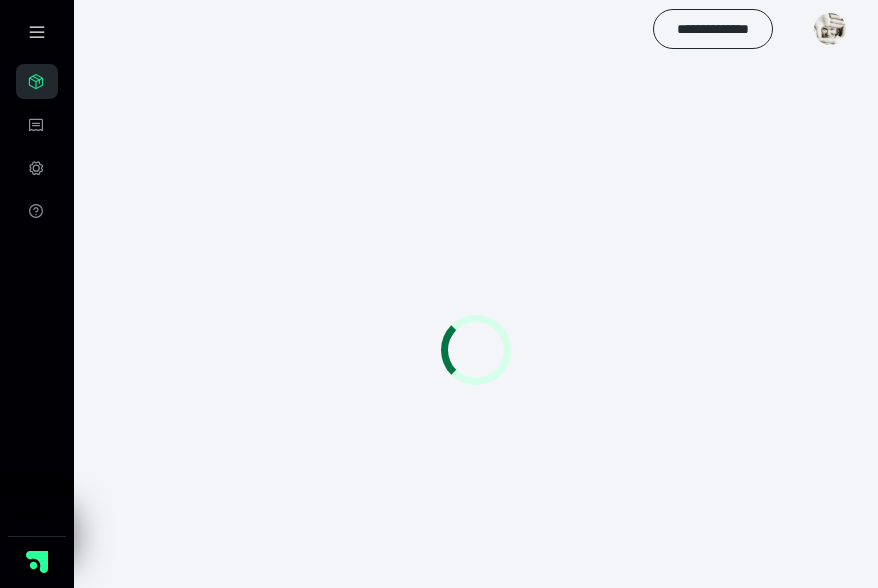 scroll, scrollTop: 0, scrollLeft: 0, axis: both 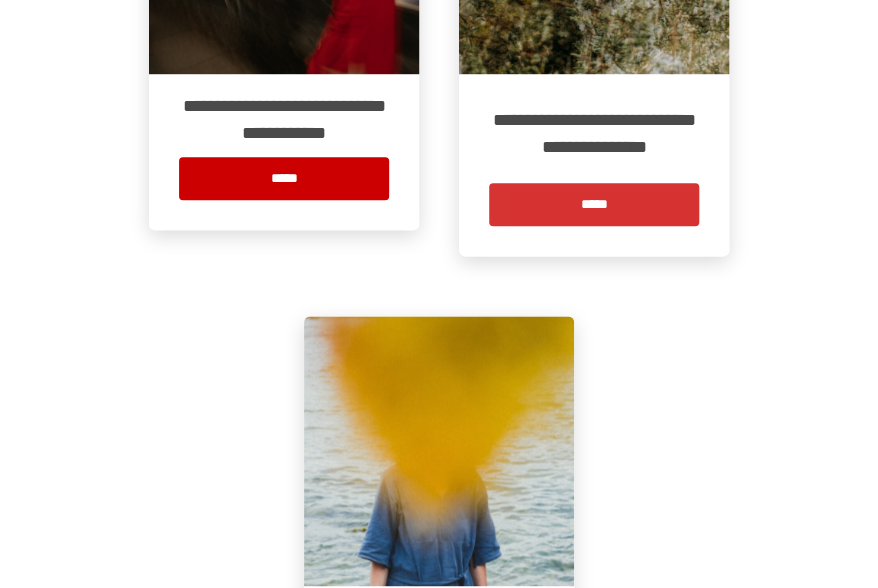 click on "*****" at bounding box center (594, 204) 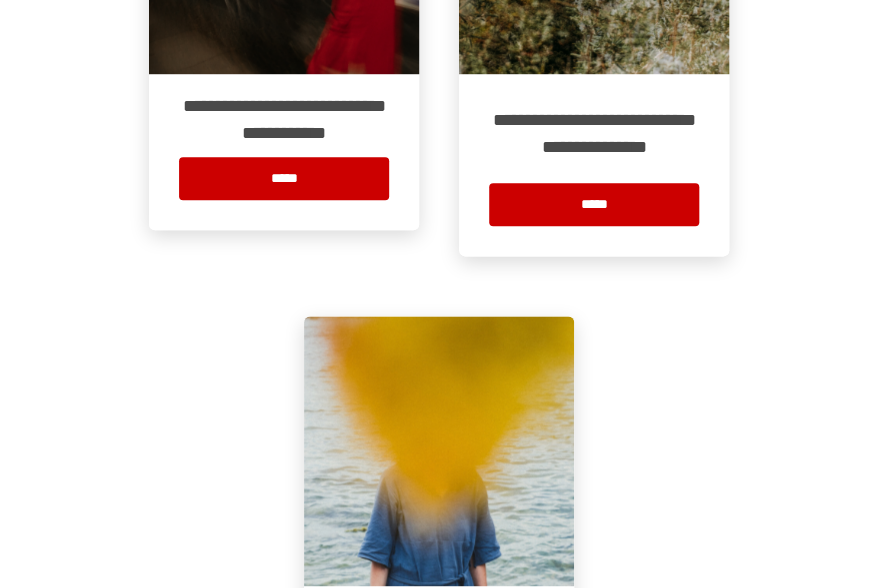 scroll, scrollTop: 0, scrollLeft: 0, axis: both 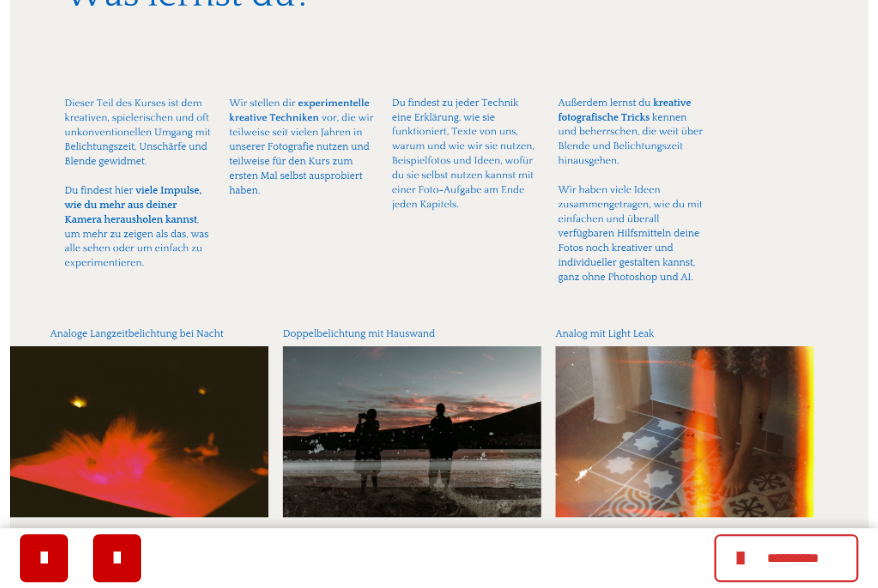 click on "**********" at bounding box center [792, 558] 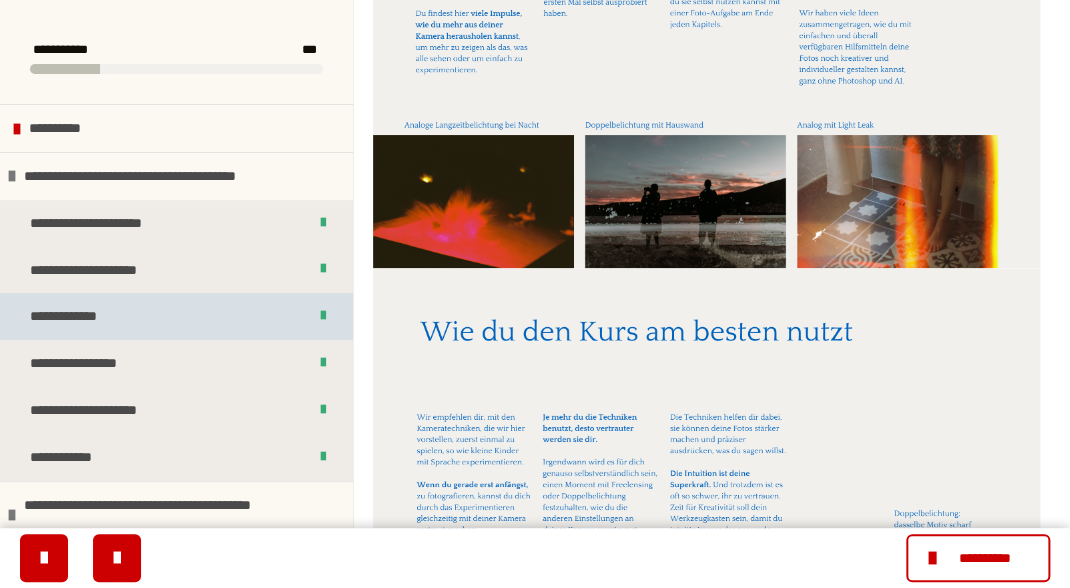 scroll, scrollTop: 4, scrollLeft: 0, axis: vertical 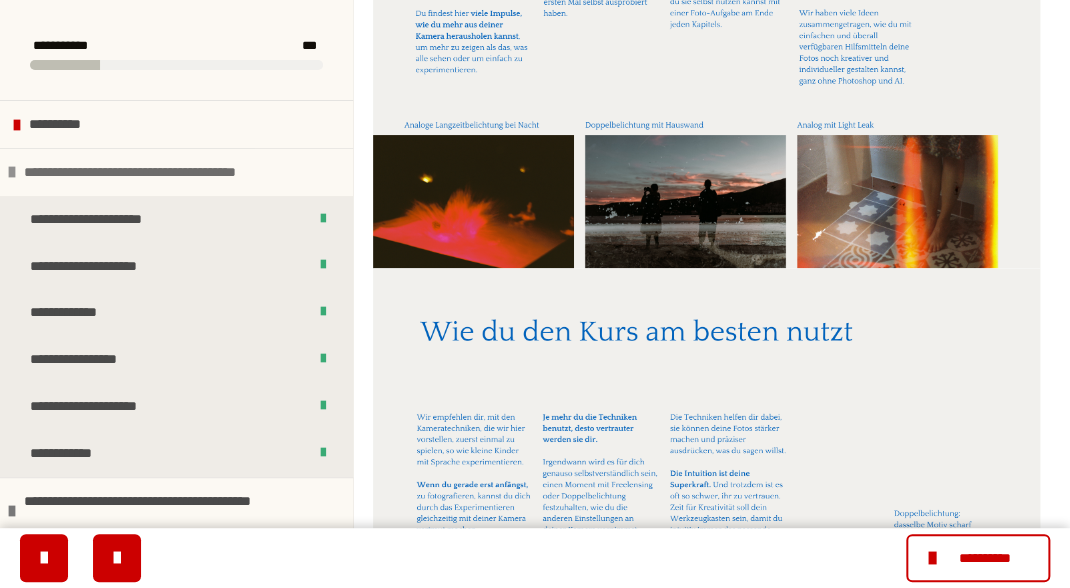 click at bounding box center [12, 172] 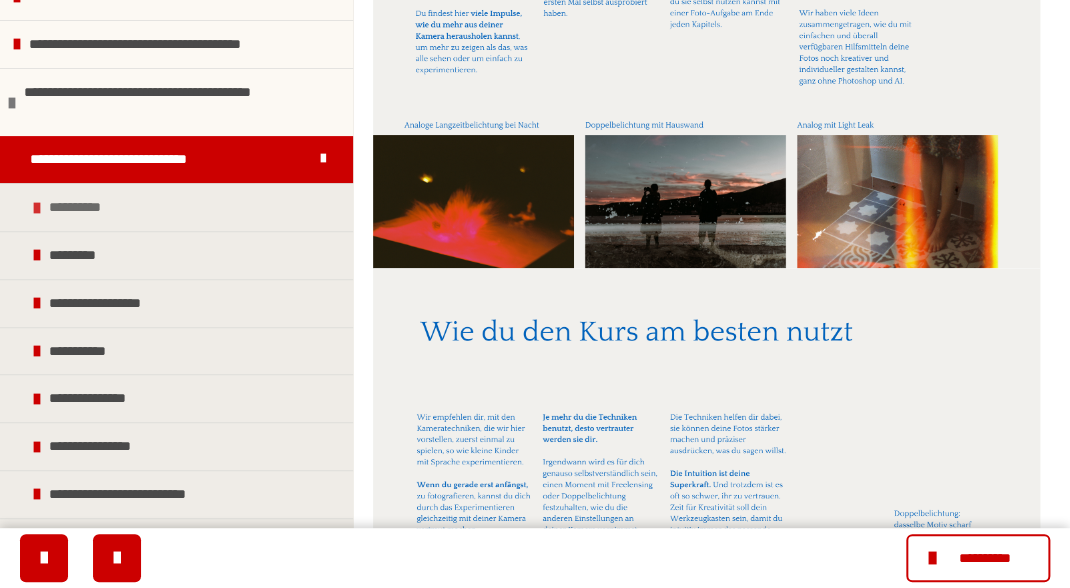 scroll, scrollTop: 140, scrollLeft: 0, axis: vertical 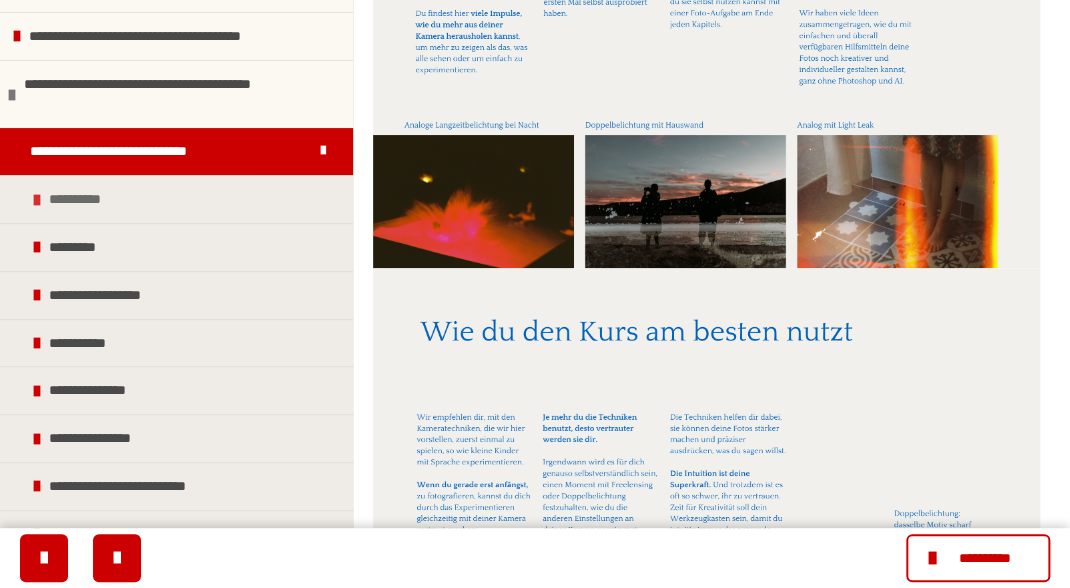 click at bounding box center [37, 200] 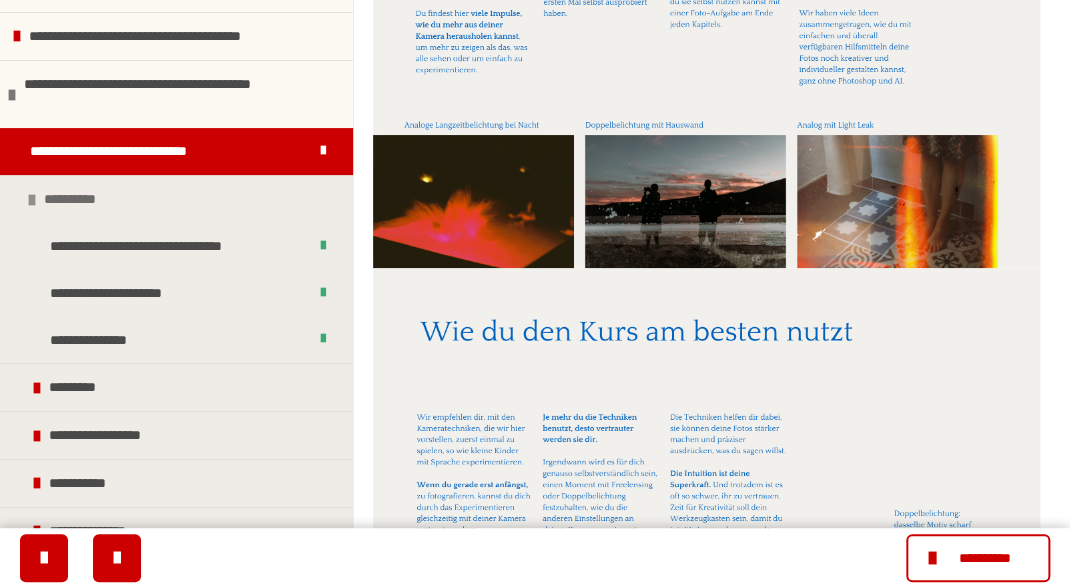 click at bounding box center [32, 200] 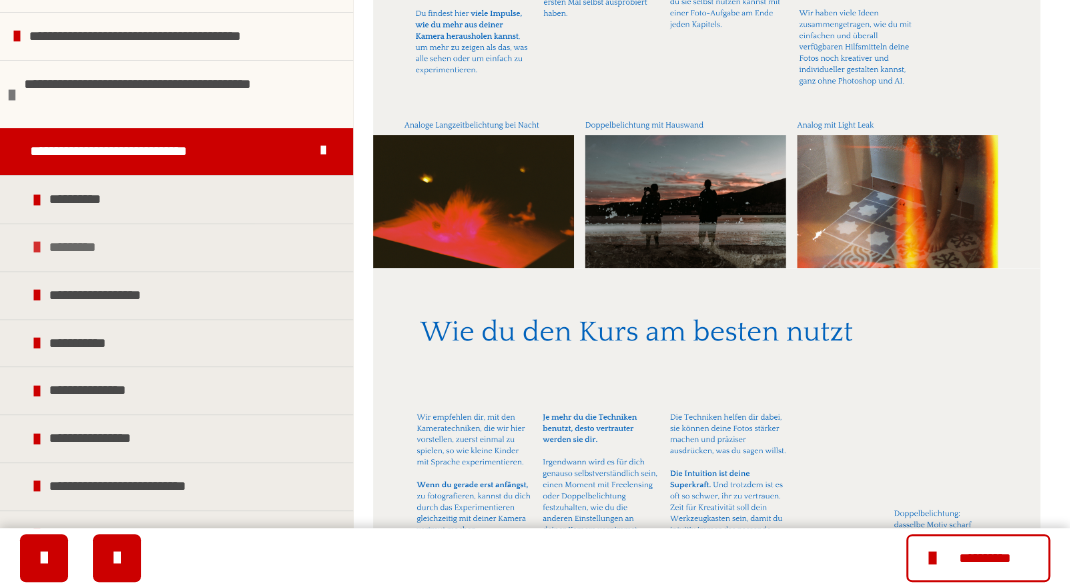 click at bounding box center (37, 247) 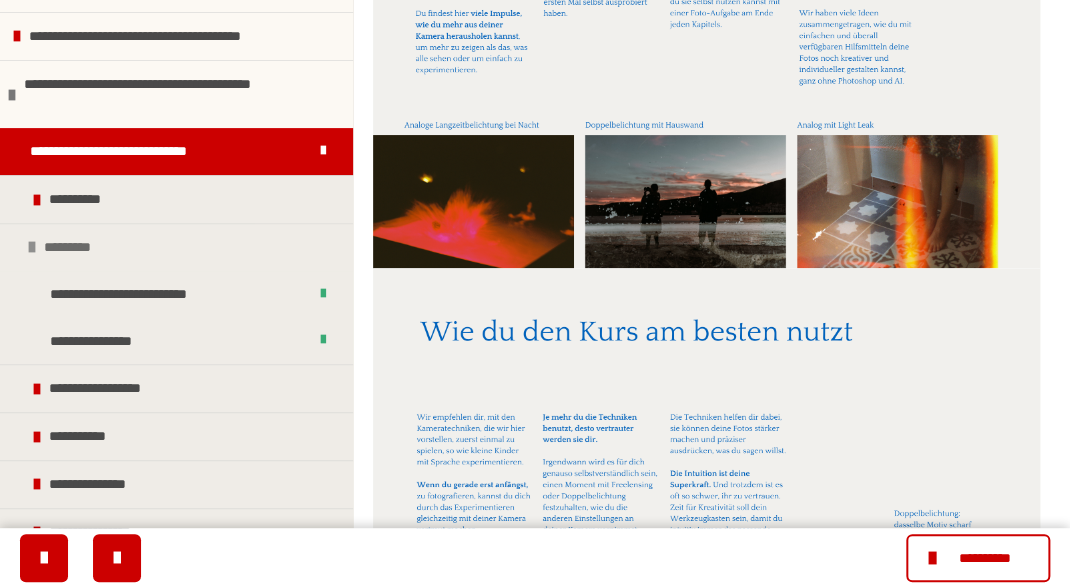 click at bounding box center [32, 247] 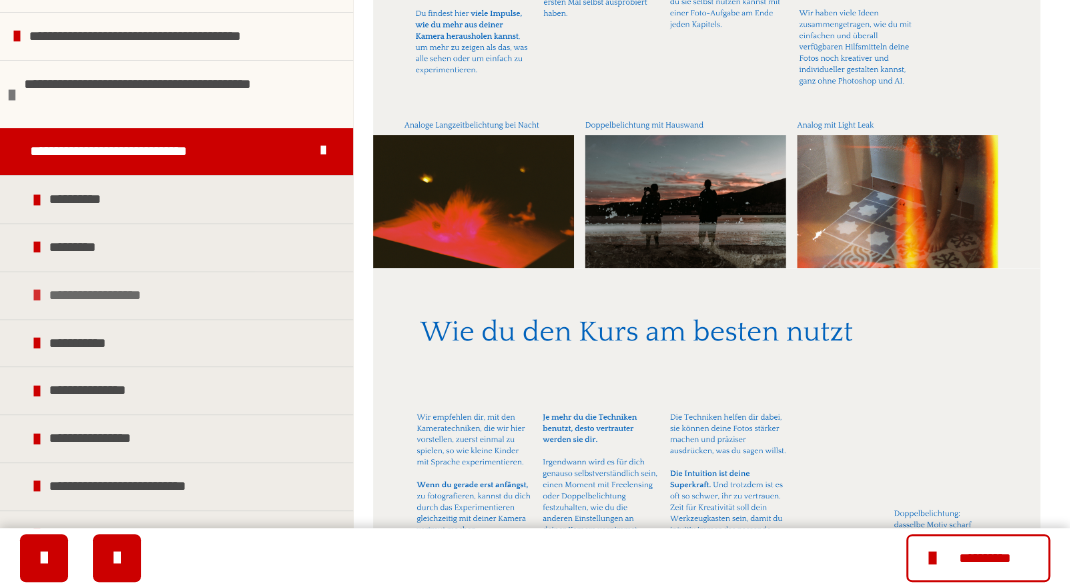 click at bounding box center (37, 295) 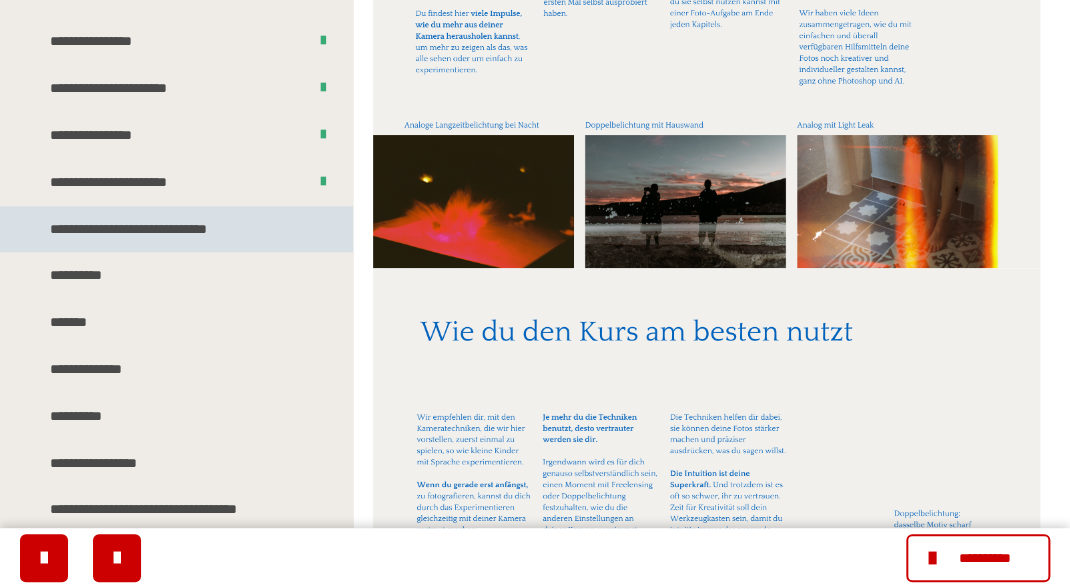 scroll, scrollTop: 488, scrollLeft: 0, axis: vertical 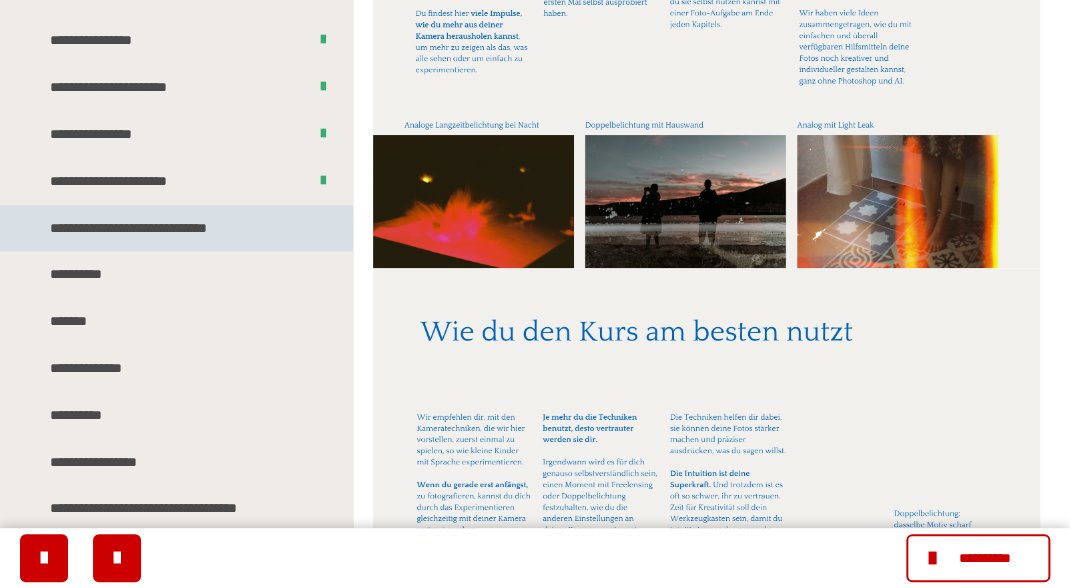 click on "**********" at bounding box center (162, 228) 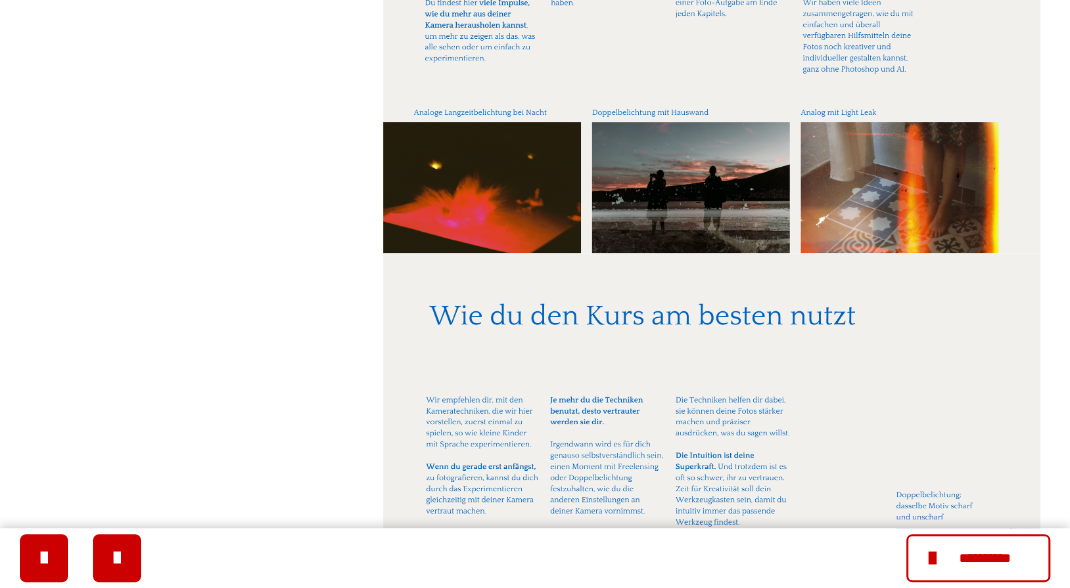 scroll, scrollTop: 0, scrollLeft: 0, axis: both 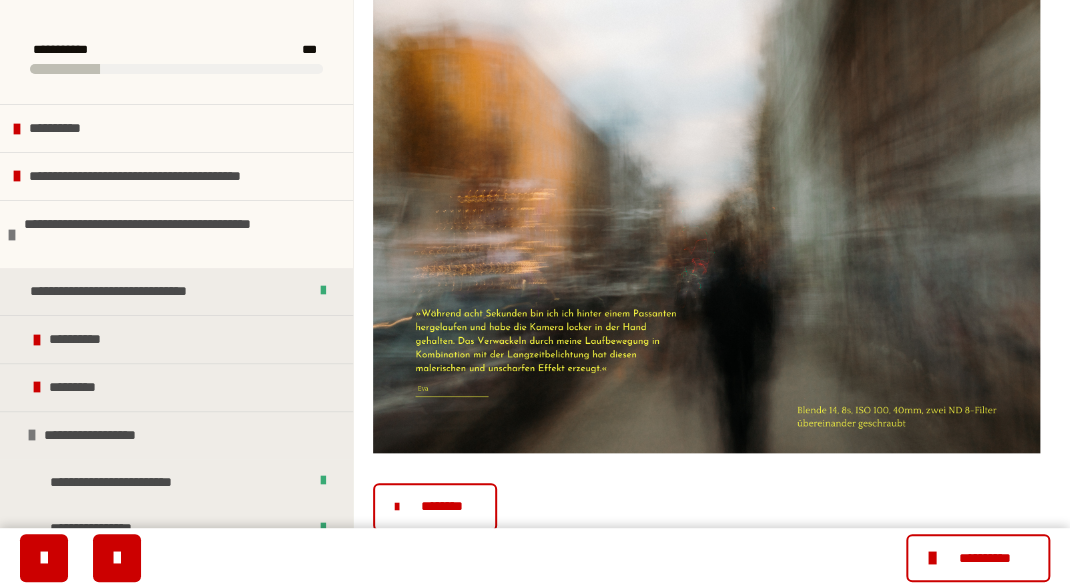 click on "********" at bounding box center (442, 506) 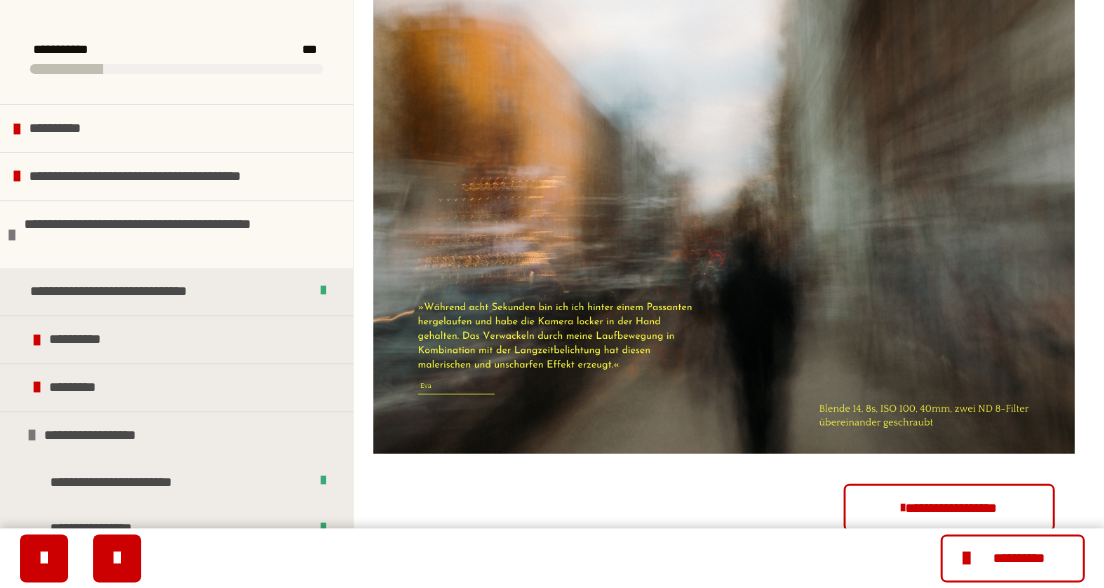 scroll, scrollTop: 3322, scrollLeft: 0, axis: vertical 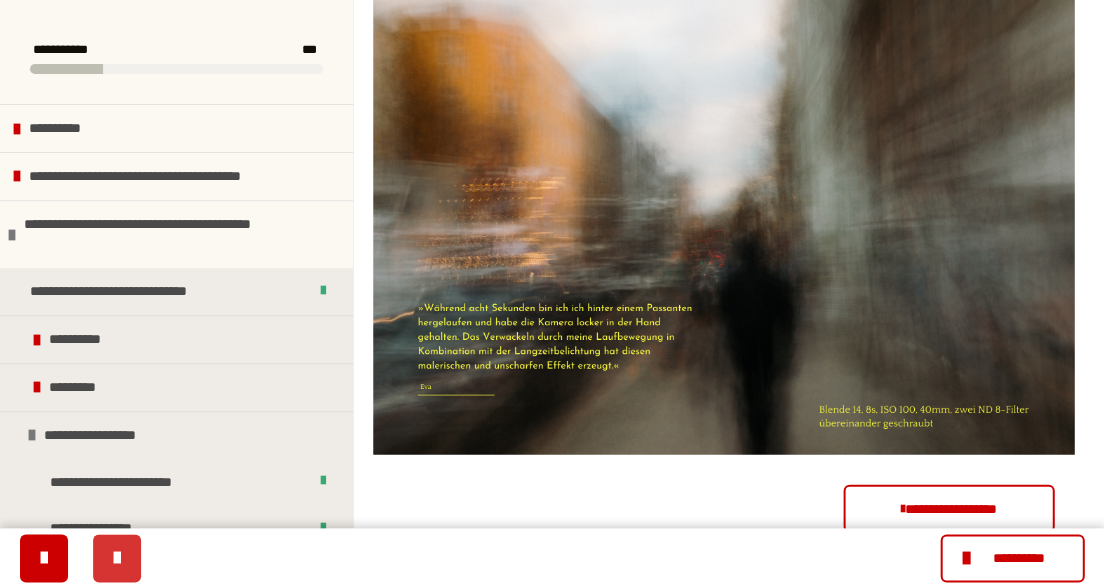 click at bounding box center [117, 558] 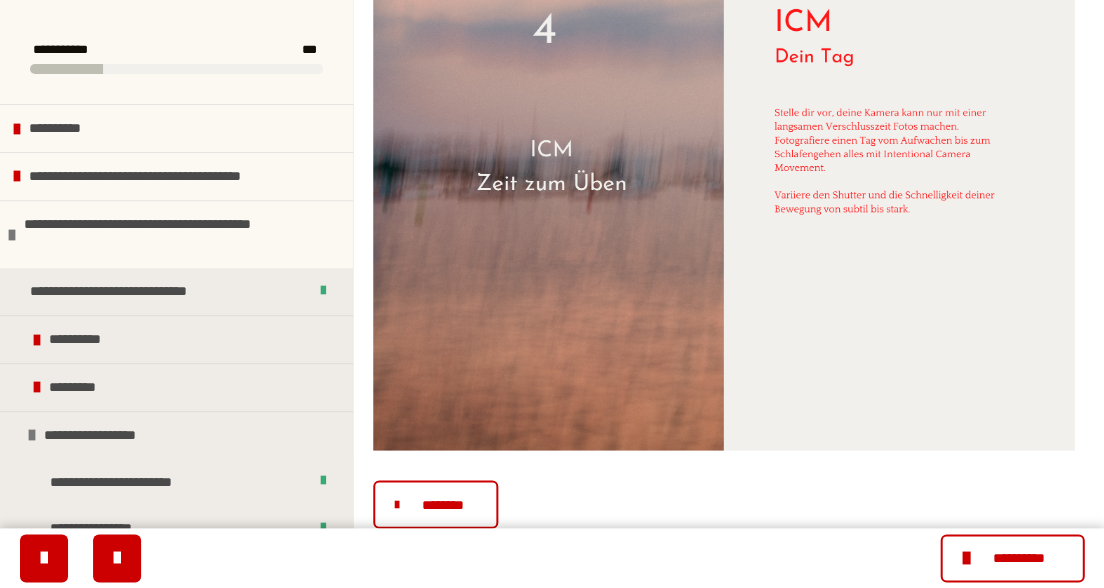 scroll, scrollTop: 354, scrollLeft: 0, axis: vertical 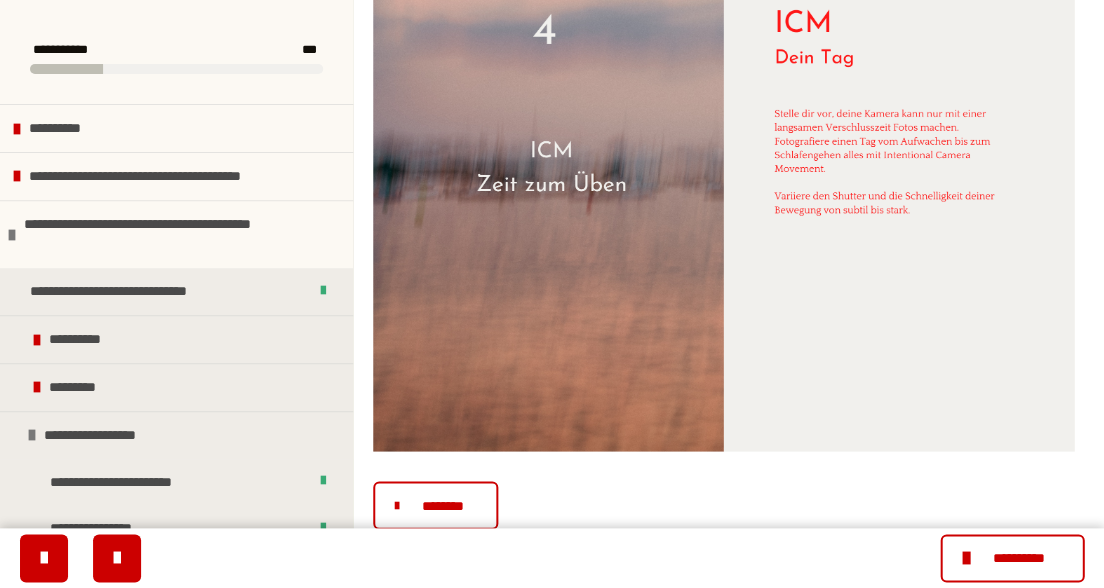 click on "********" at bounding box center (442, 505) 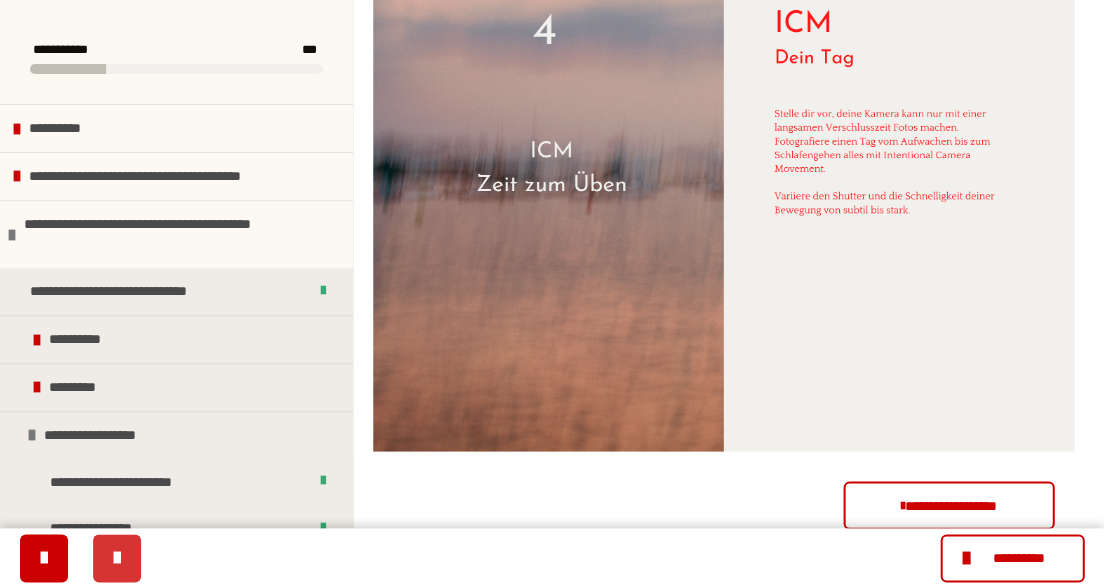 click at bounding box center [117, 558] 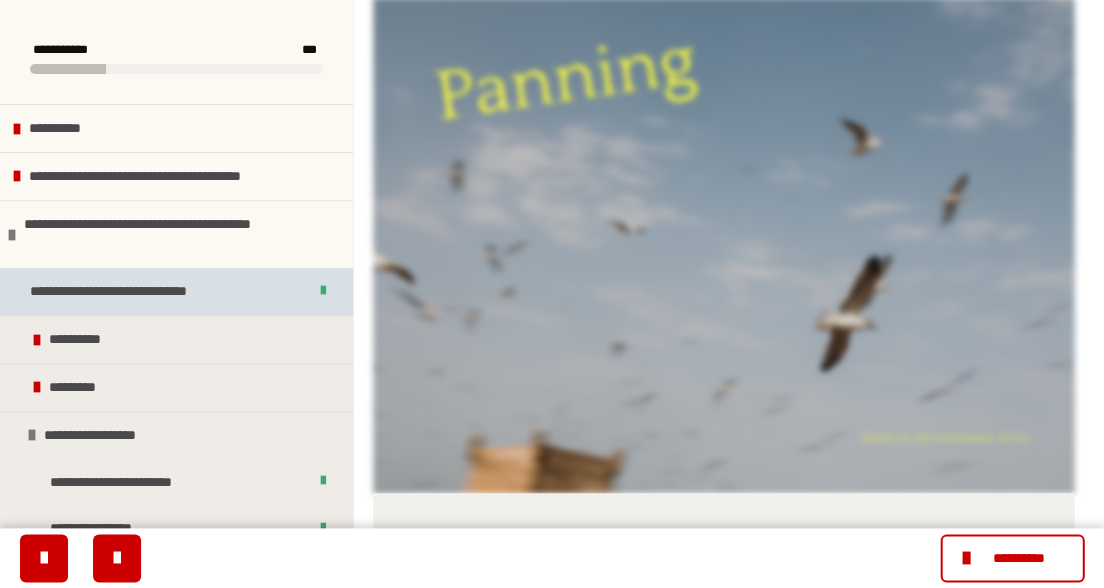 scroll, scrollTop: 326, scrollLeft: 0, axis: vertical 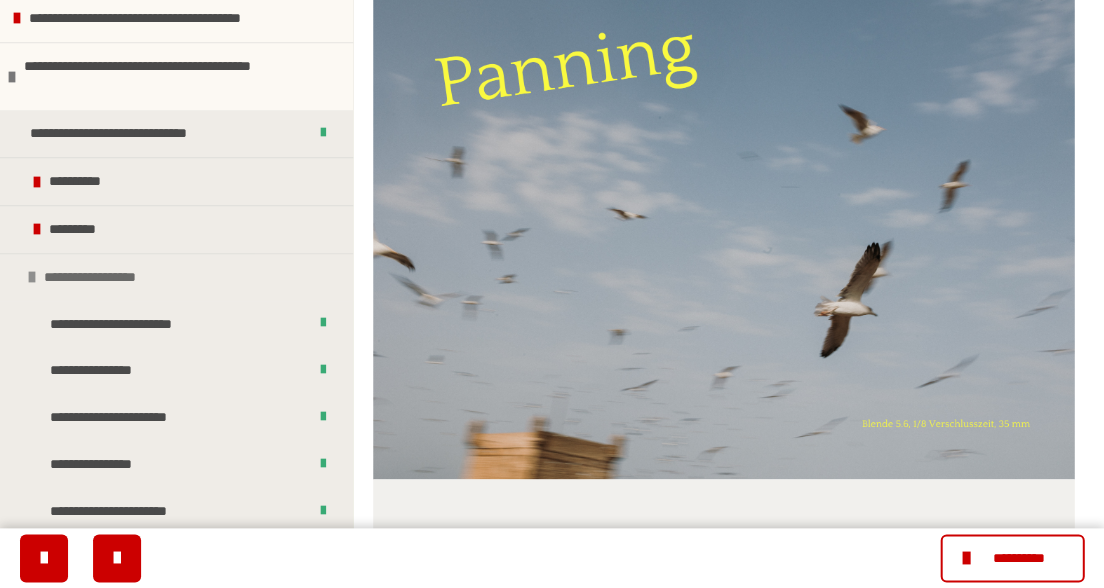 click at bounding box center [32, 277] 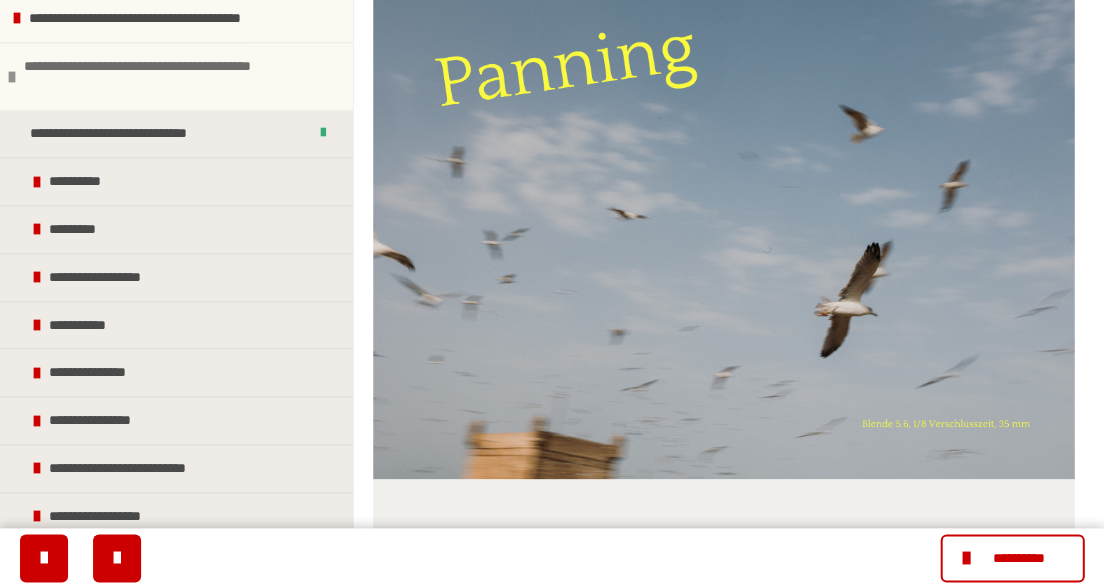click at bounding box center (12, 77) 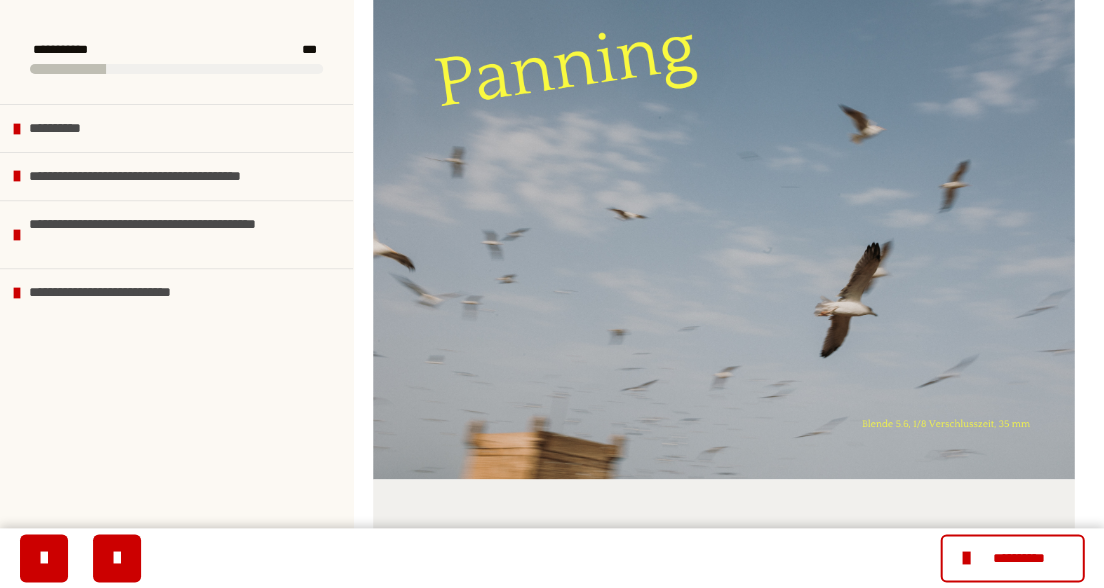 scroll, scrollTop: 0, scrollLeft: 0, axis: both 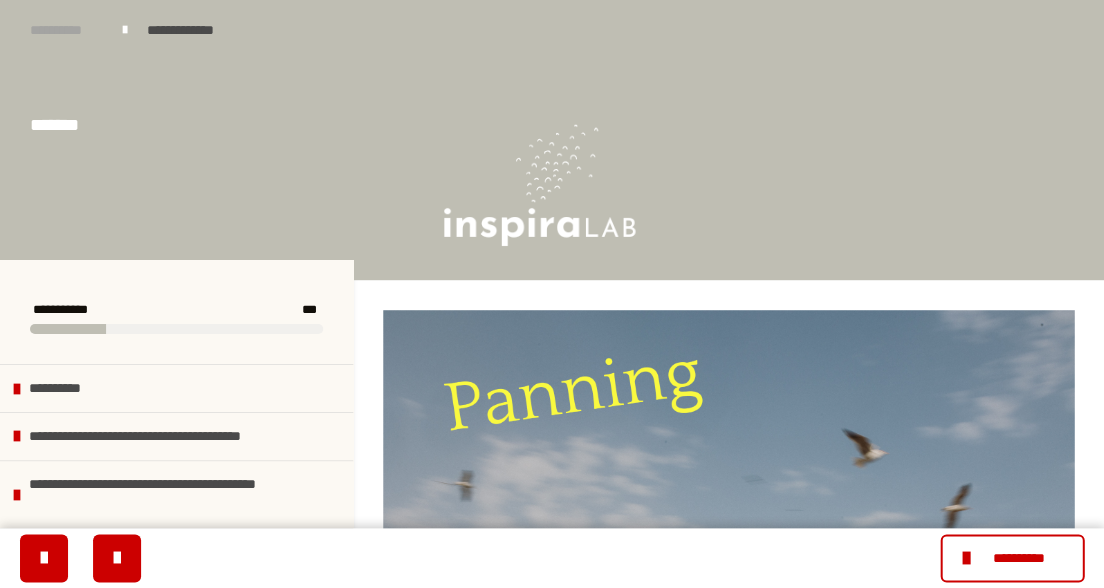 click on "**********" at bounding box center (66, 30) 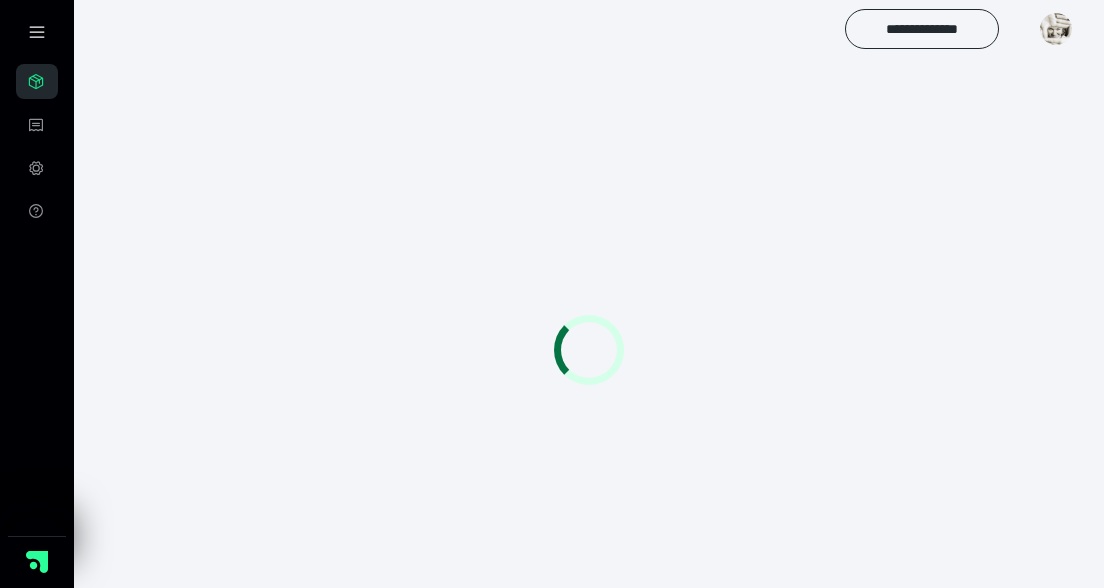 scroll, scrollTop: 0, scrollLeft: 0, axis: both 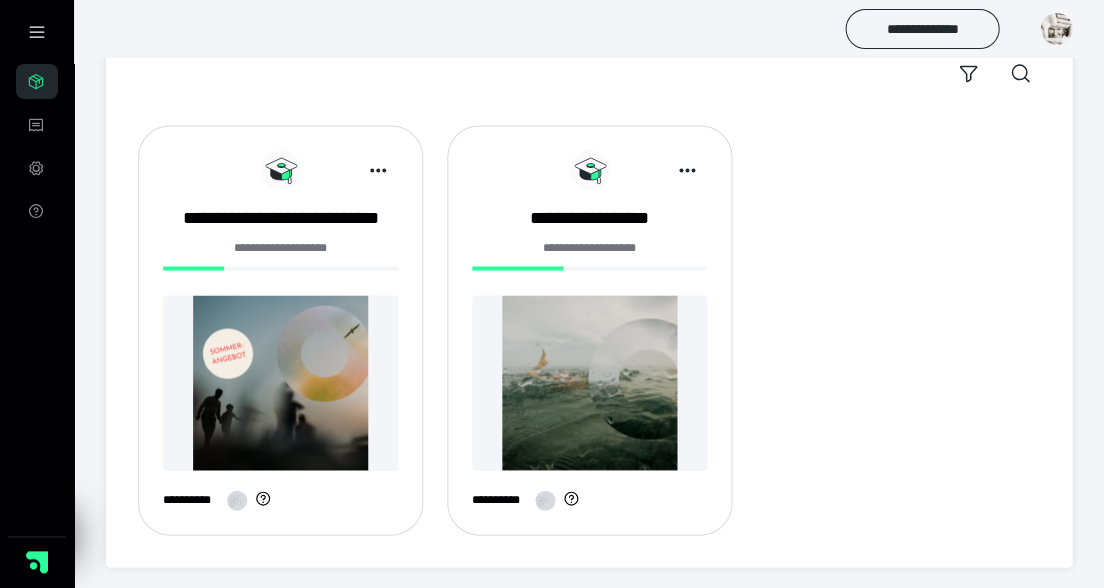 click 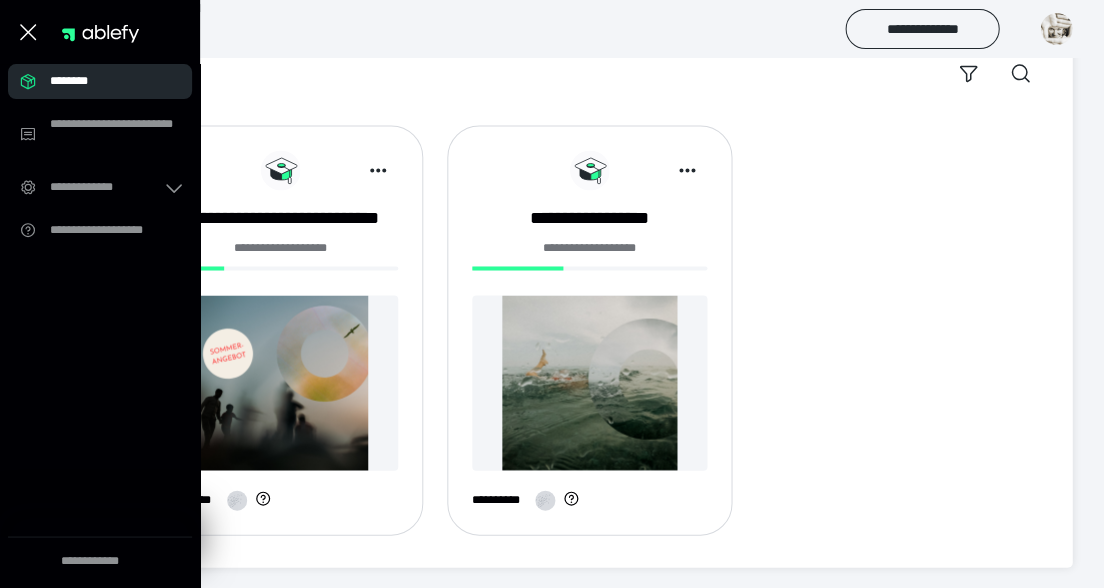 click on "********" at bounding box center (106, 81) 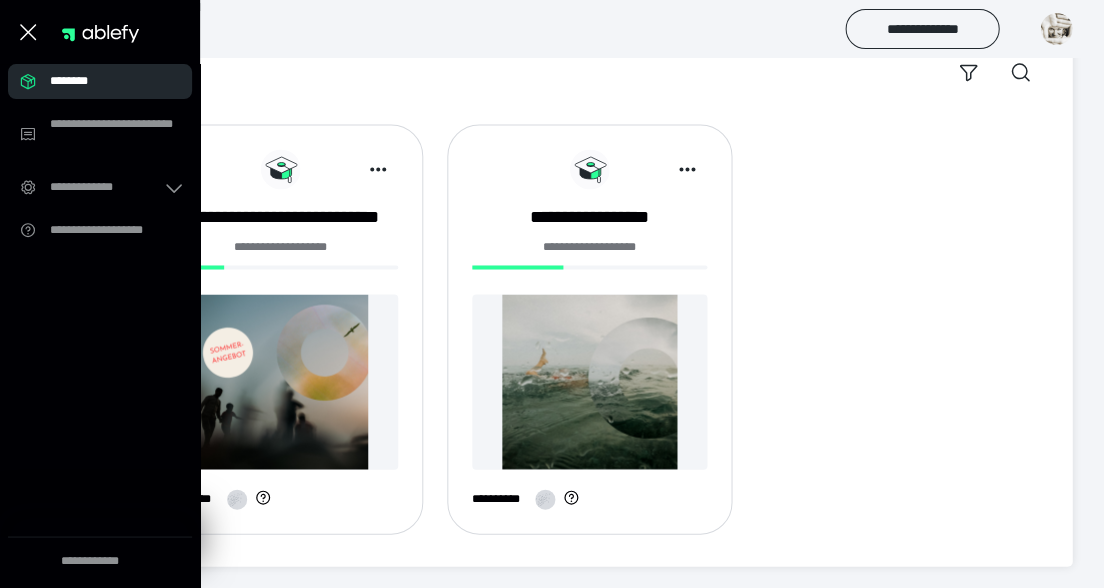 scroll, scrollTop: 423, scrollLeft: 0, axis: vertical 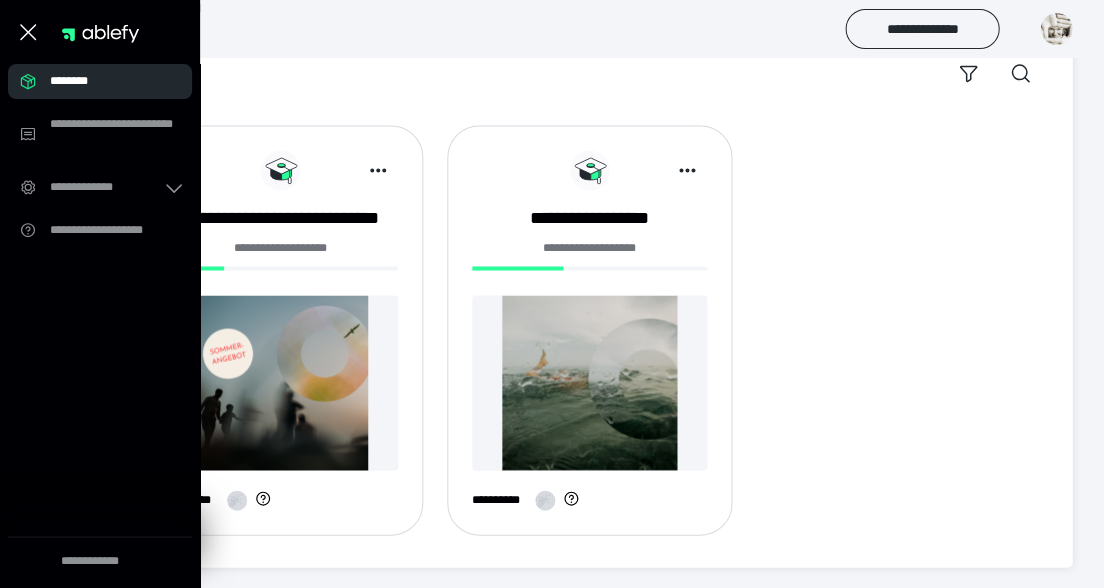 click on "**********" at bounding box center [589, 330] 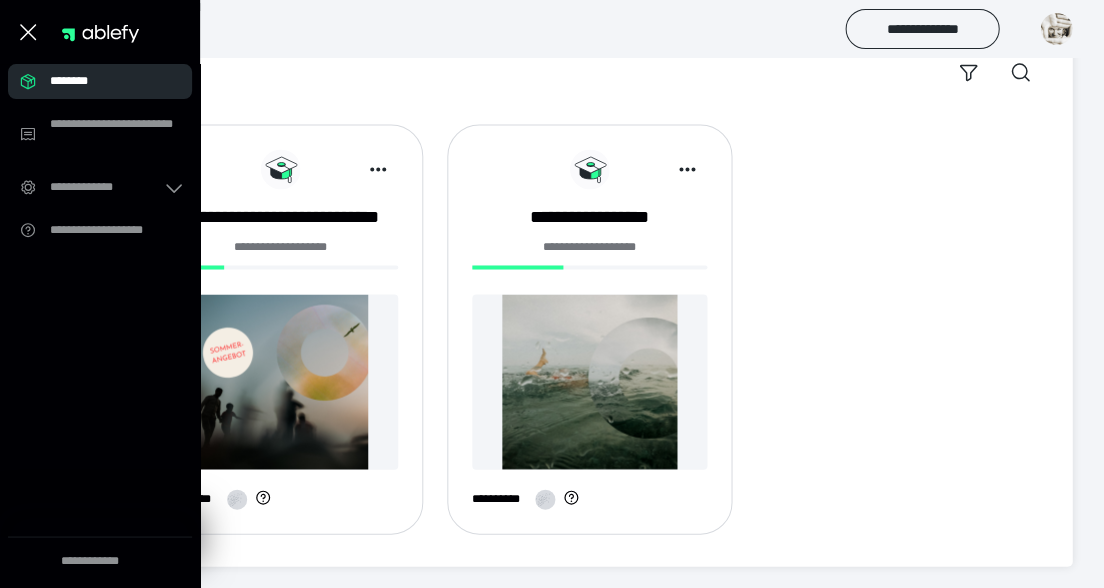 scroll, scrollTop: 423, scrollLeft: 0, axis: vertical 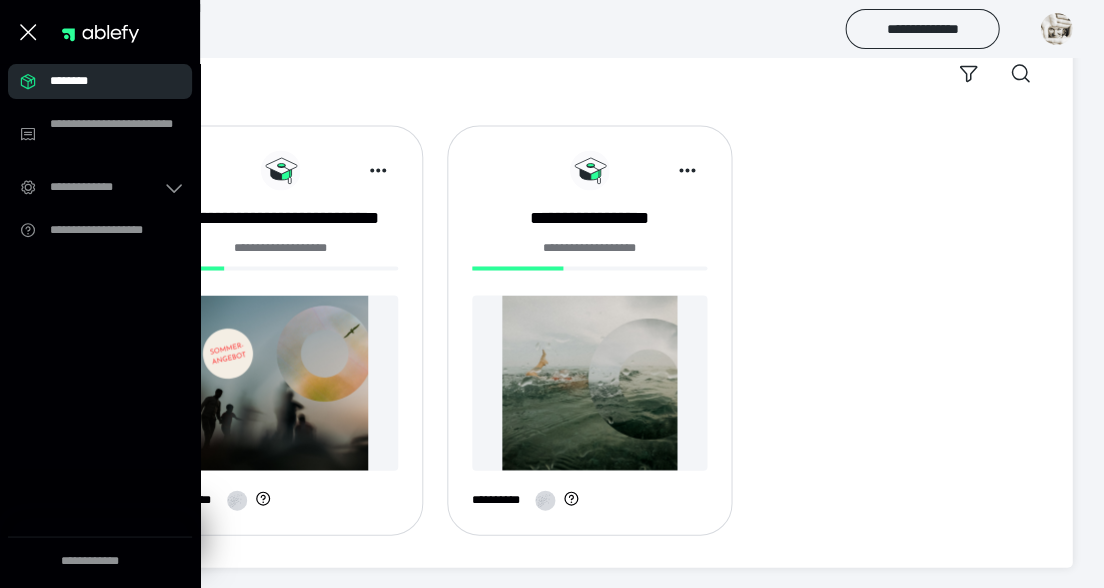 click on "**********" at bounding box center (589, 330) 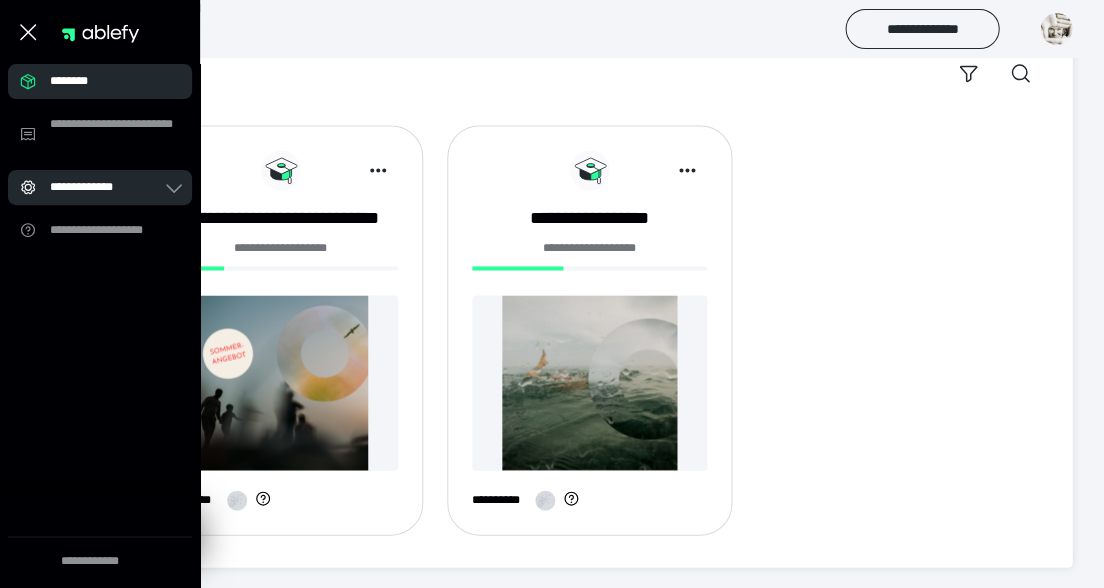 click on "**********" at bounding box center (106, 187) 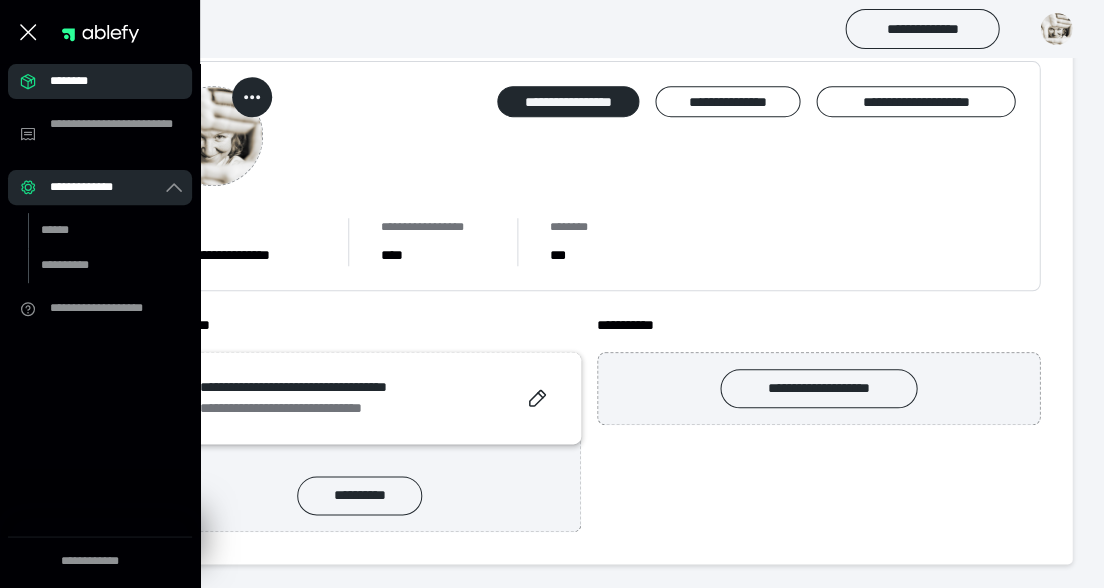 scroll, scrollTop: 103, scrollLeft: 0, axis: vertical 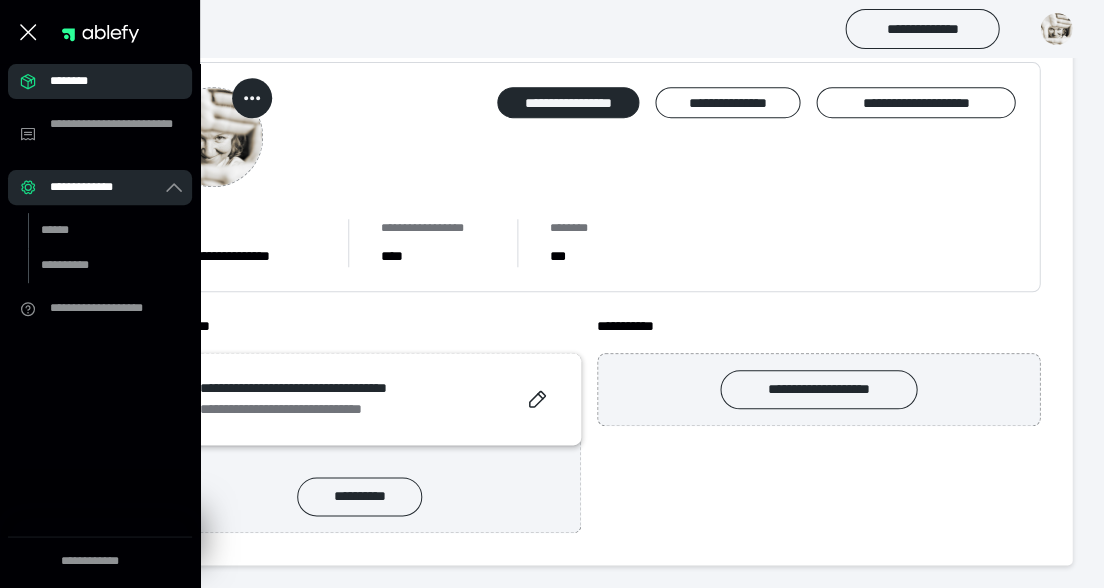 click 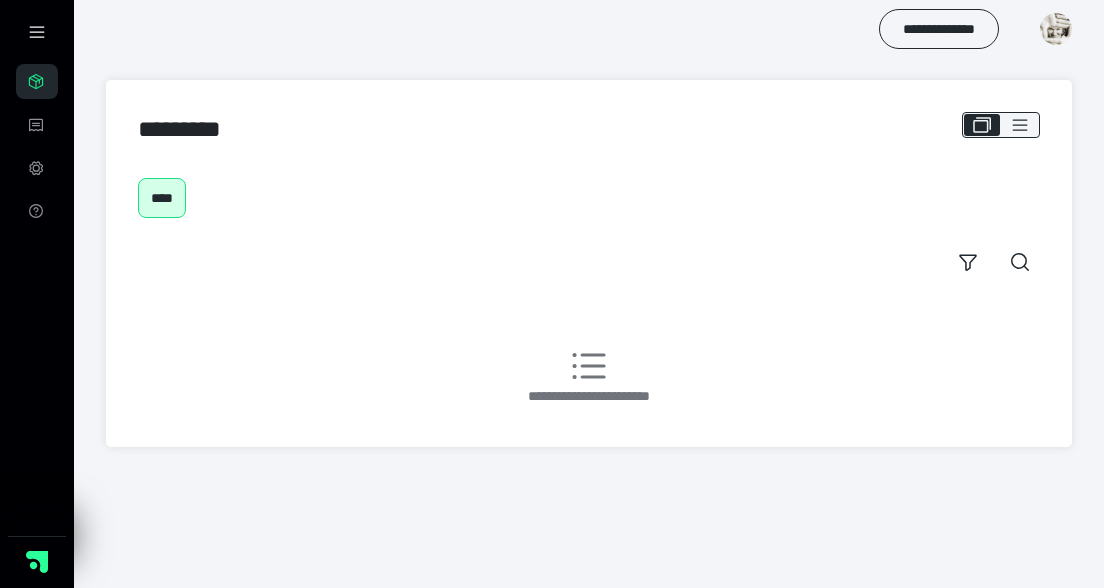 scroll, scrollTop: 0, scrollLeft: 0, axis: both 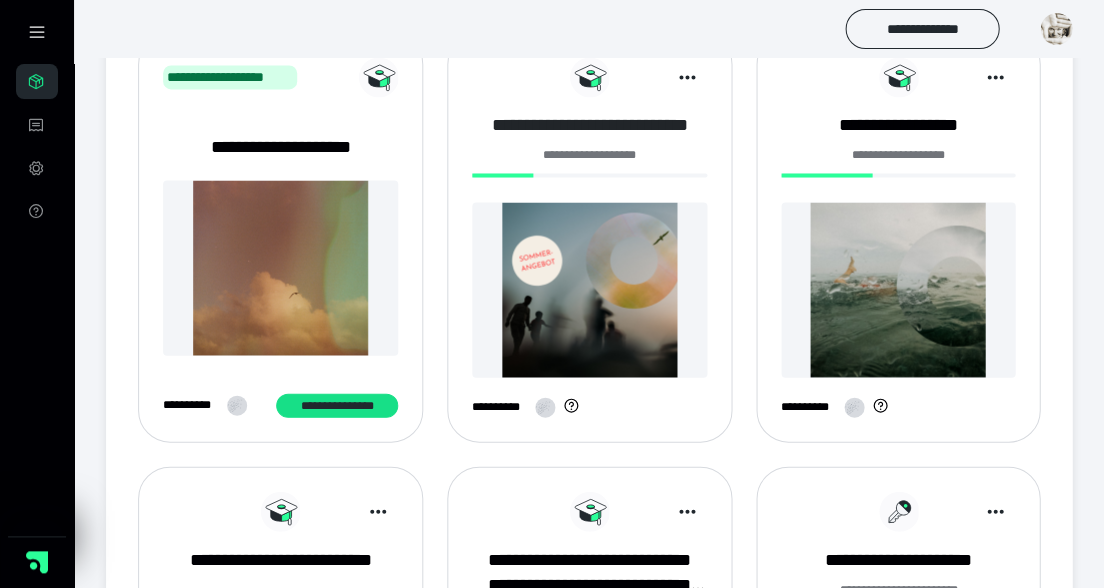 click on "**********" at bounding box center (589, 125) 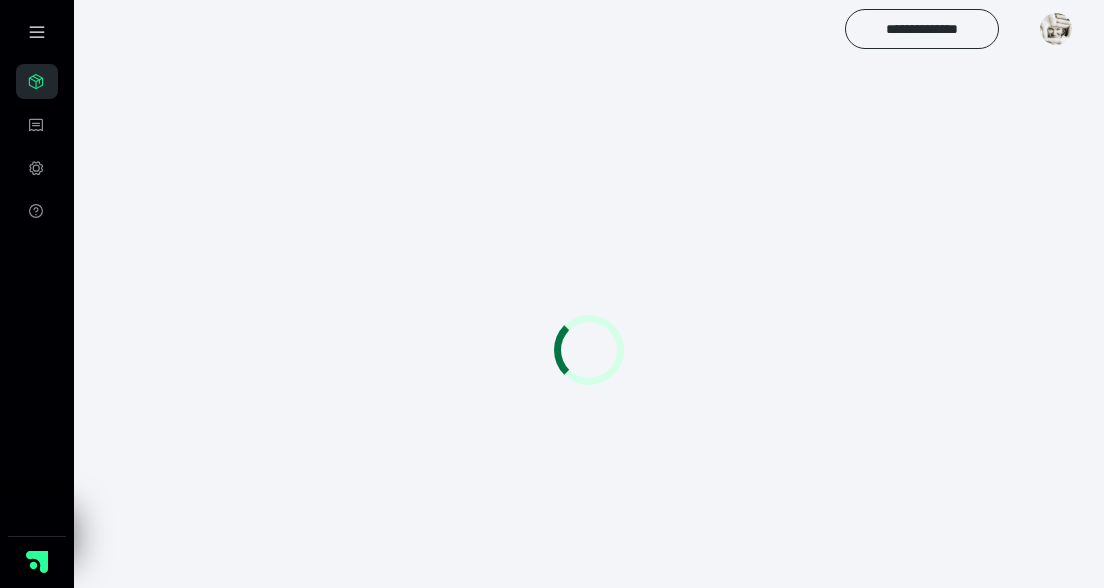 scroll, scrollTop: 0, scrollLeft: 0, axis: both 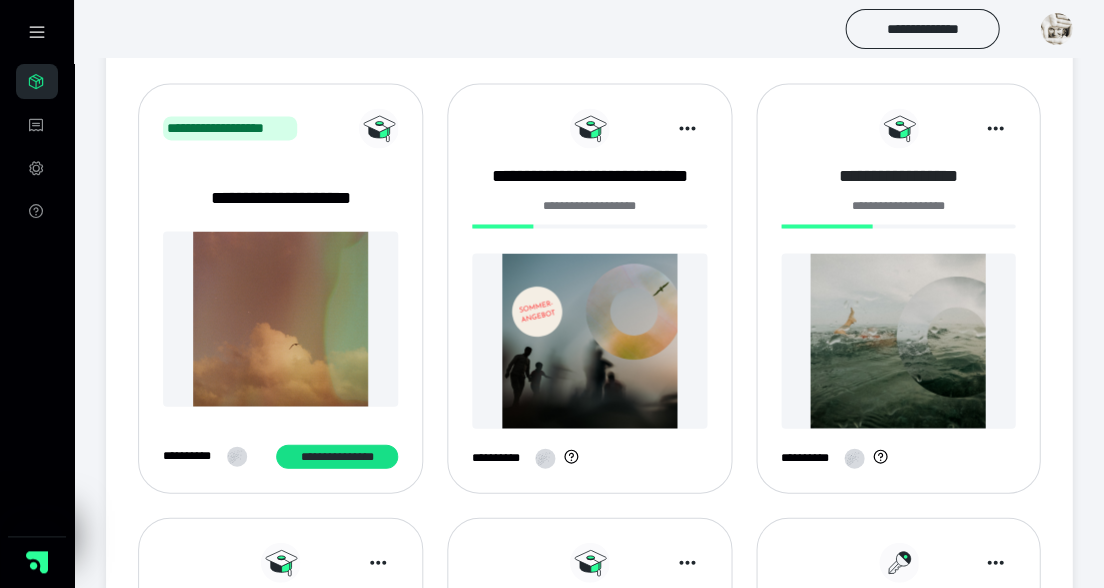 click on "**********" at bounding box center [898, 176] 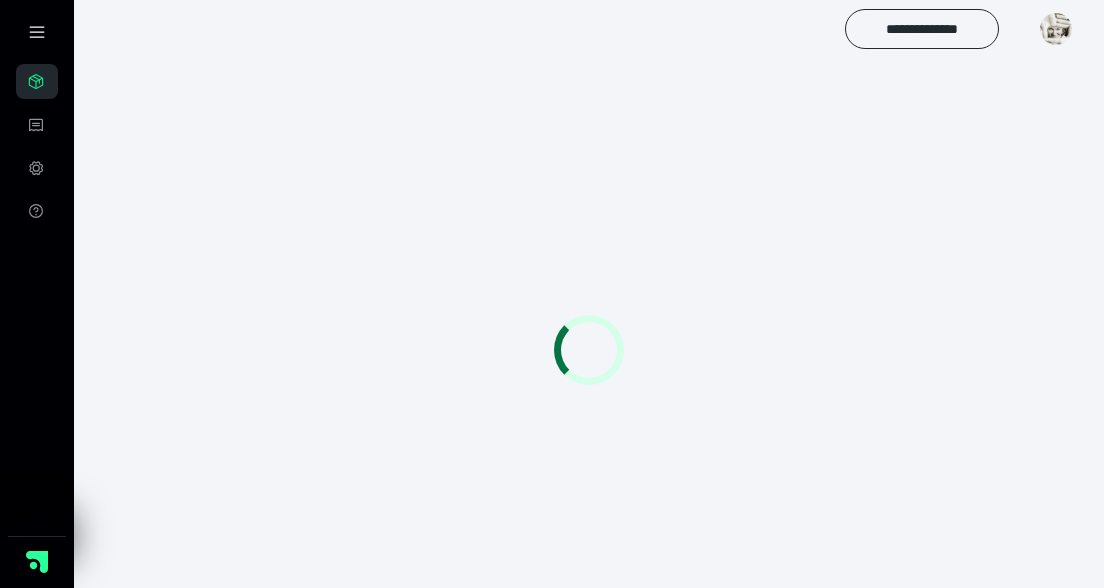 scroll, scrollTop: 0, scrollLeft: 0, axis: both 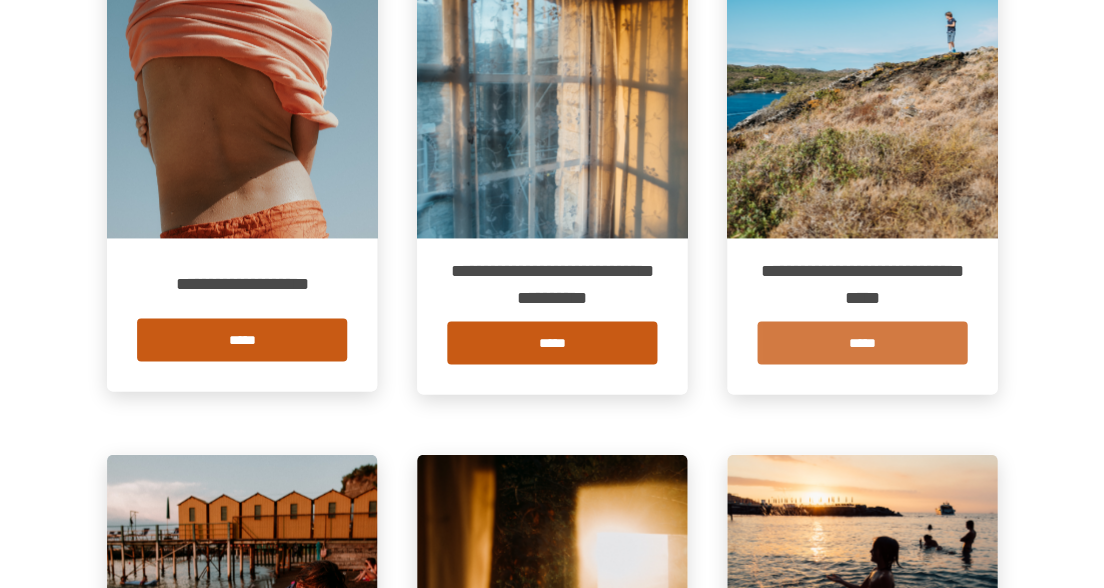 click on "*****" at bounding box center [862, 342] 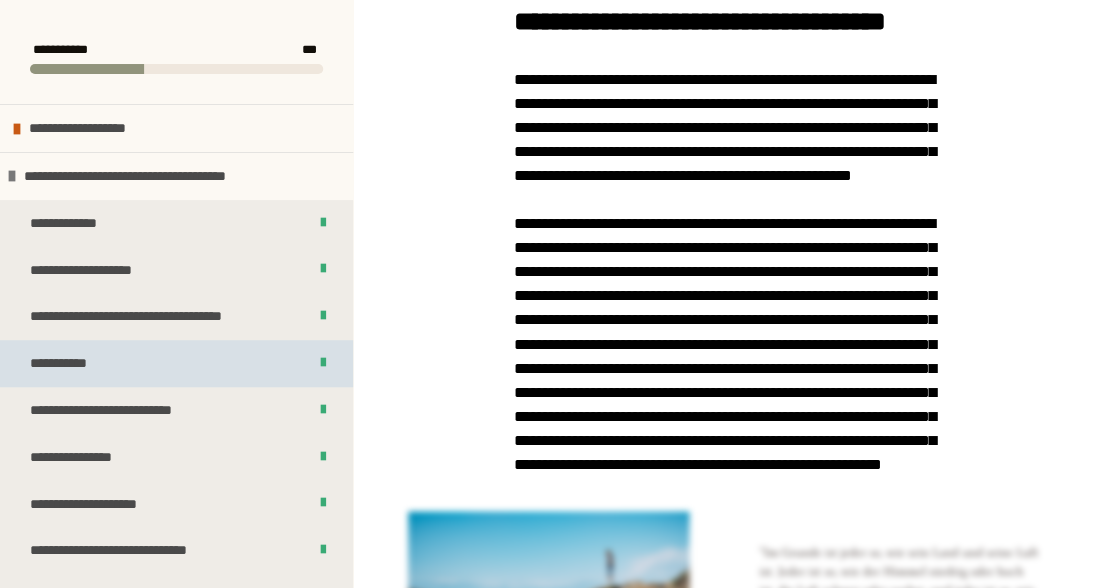 scroll, scrollTop: 363, scrollLeft: 0, axis: vertical 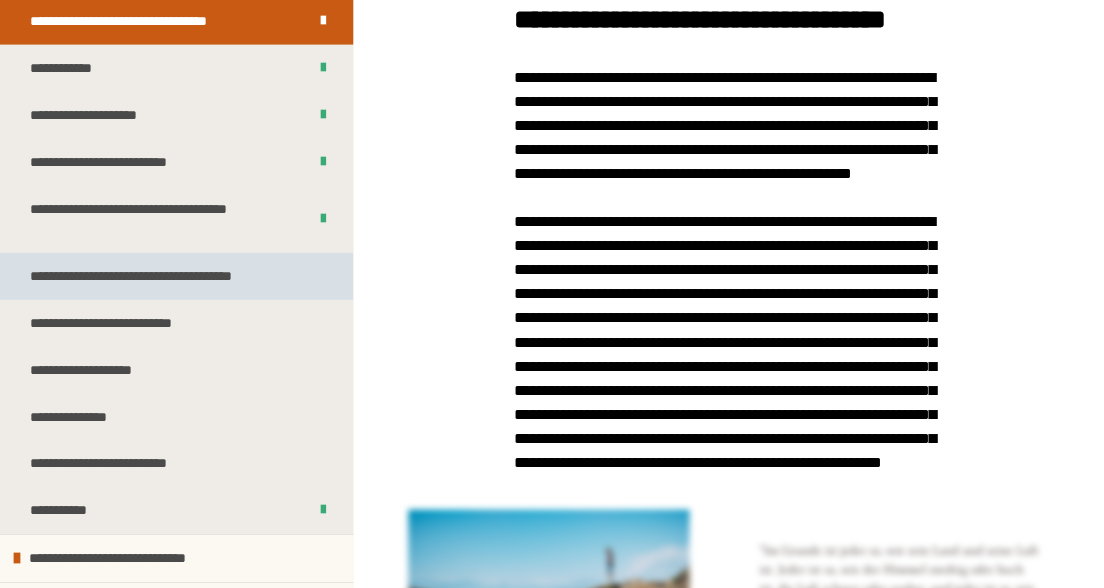 click on "**********" at bounding box center [165, 276] 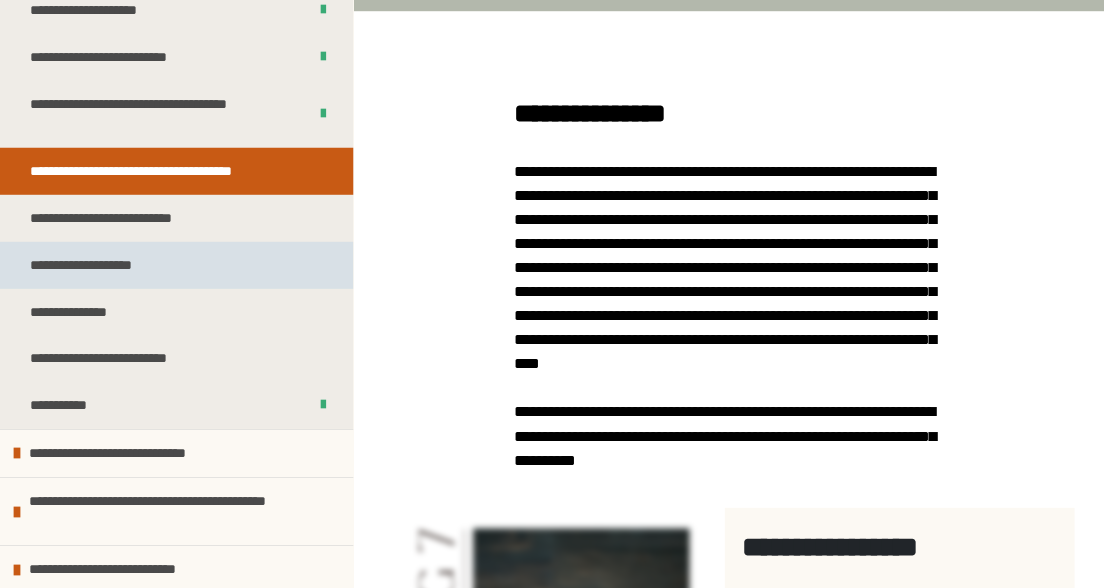 scroll, scrollTop: 868, scrollLeft: 0, axis: vertical 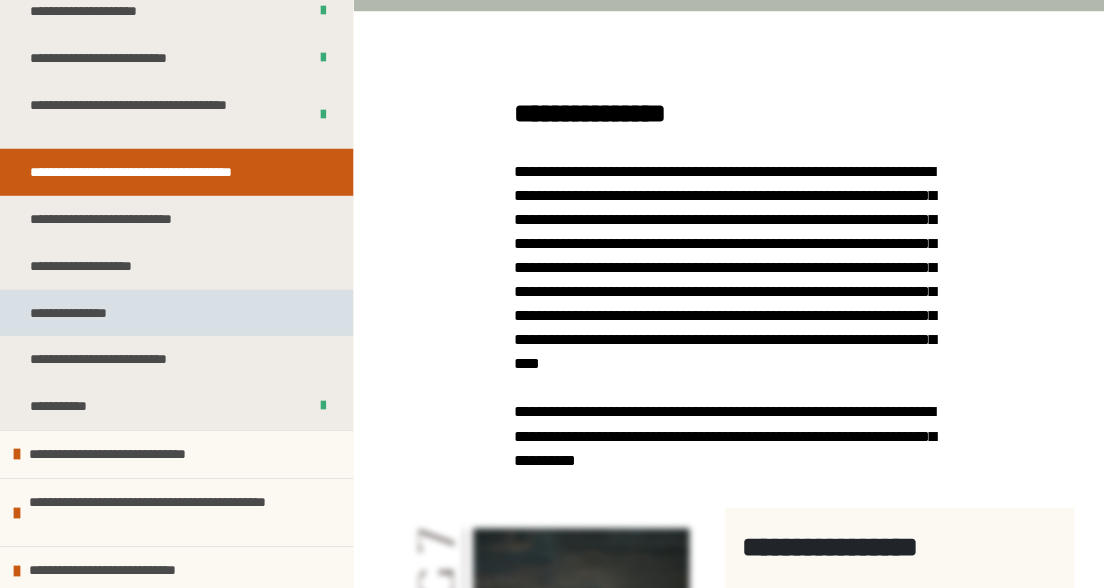 click on "**********" at bounding box center (176, 313) 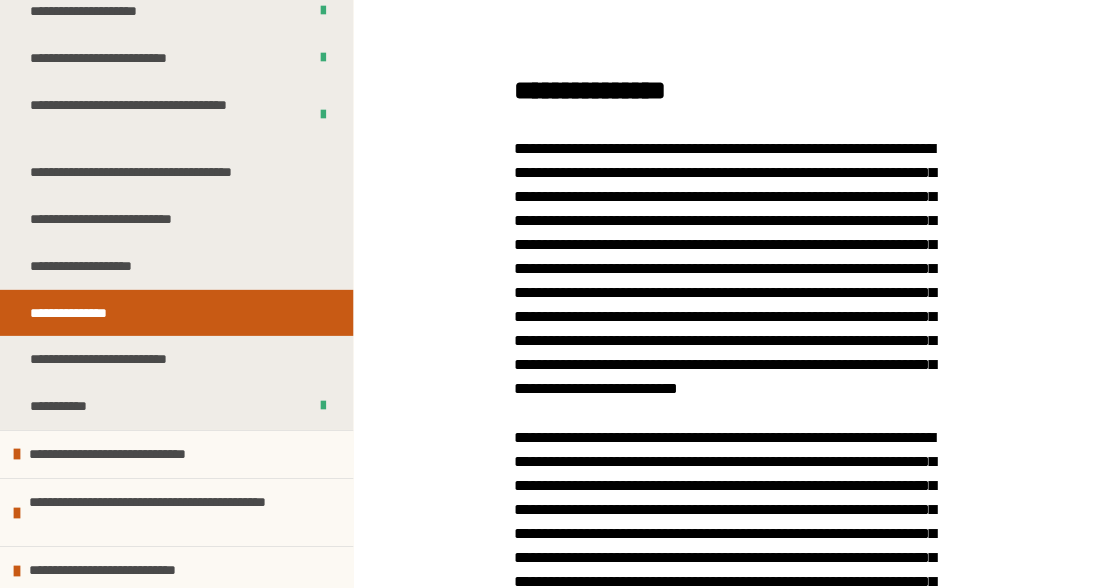 scroll, scrollTop: 297, scrollLeft: 0, axis: vertical 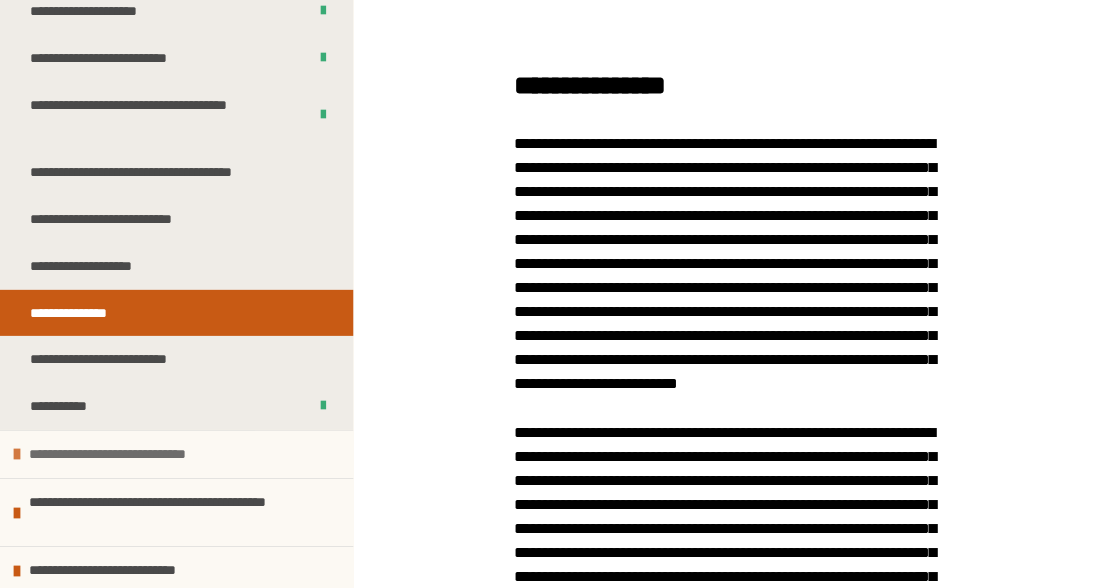 click at bounding box center (17, 454) 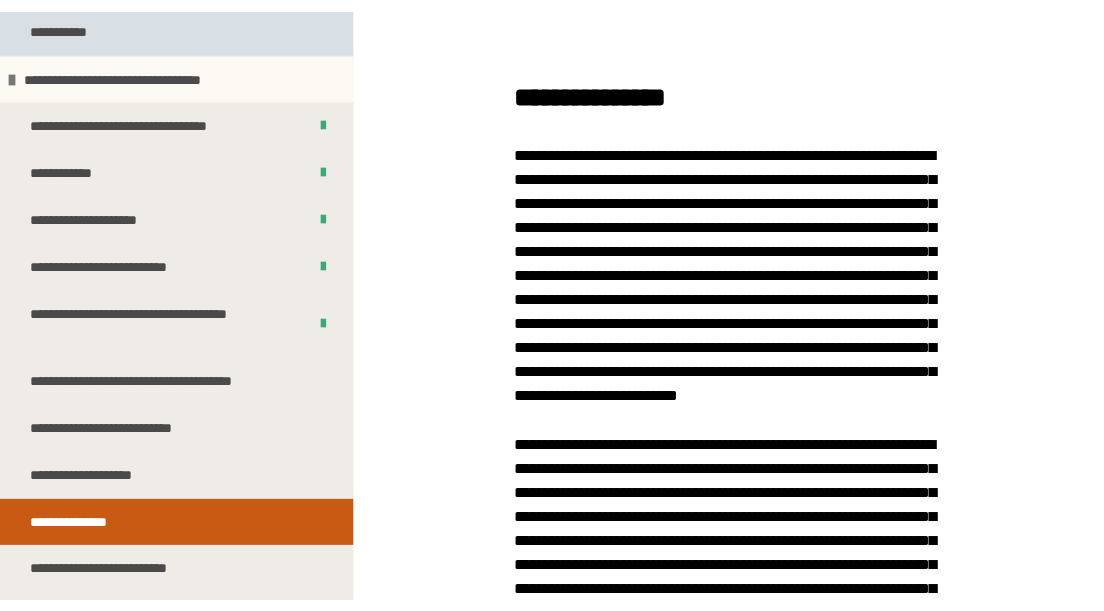 scroll, scrollTop: 671, scrollLeft: 0, axis: vertical 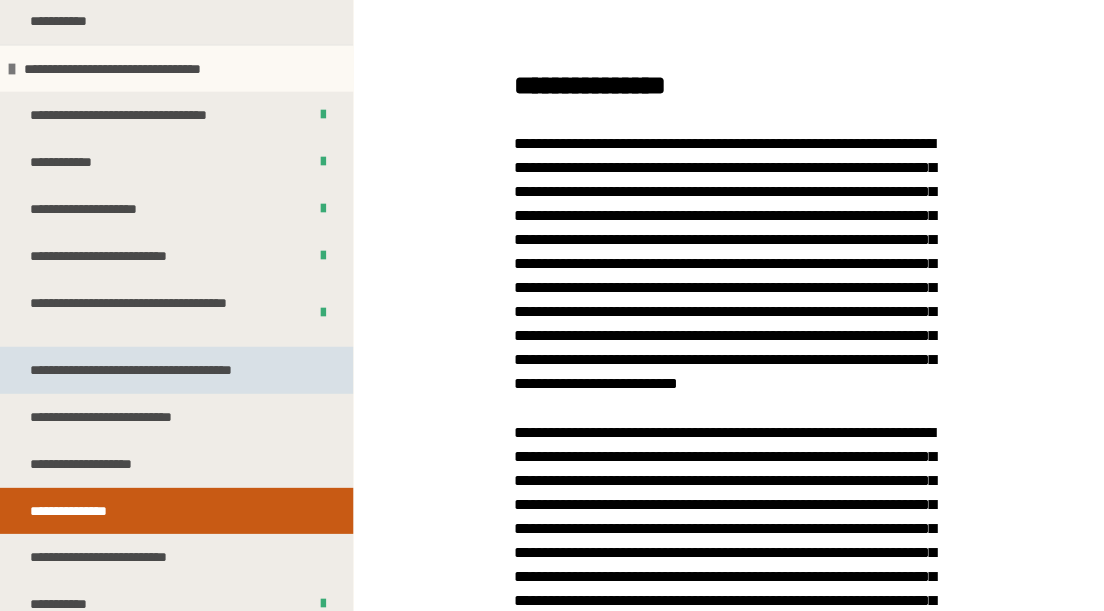 click on "**********" at bounding box center (165, 369) 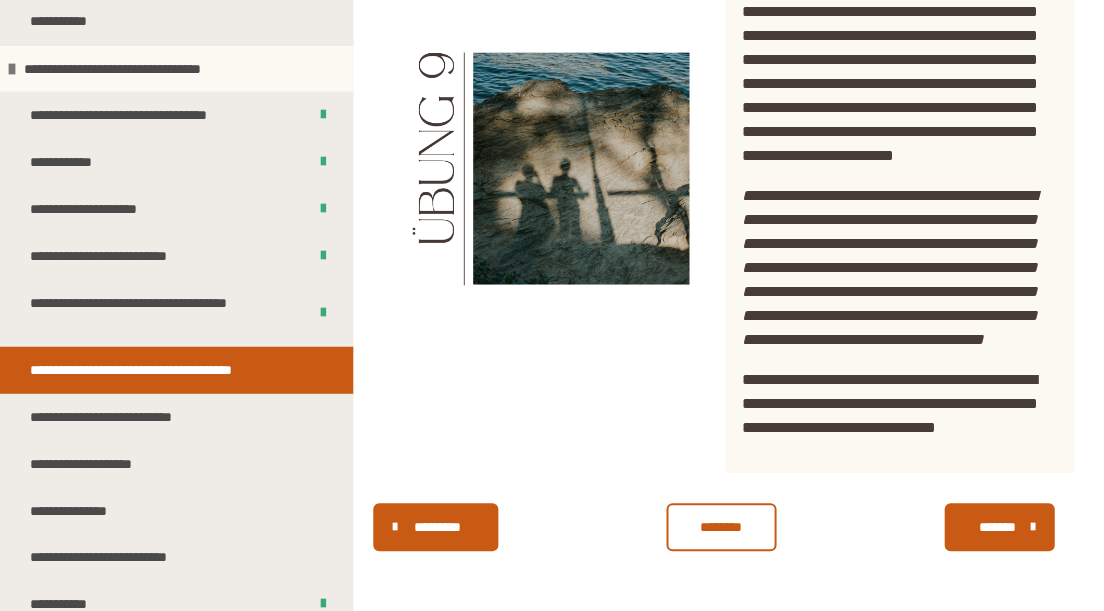 scroll, scrollTop: 3153, scrollLeft: 0, axis: vertical 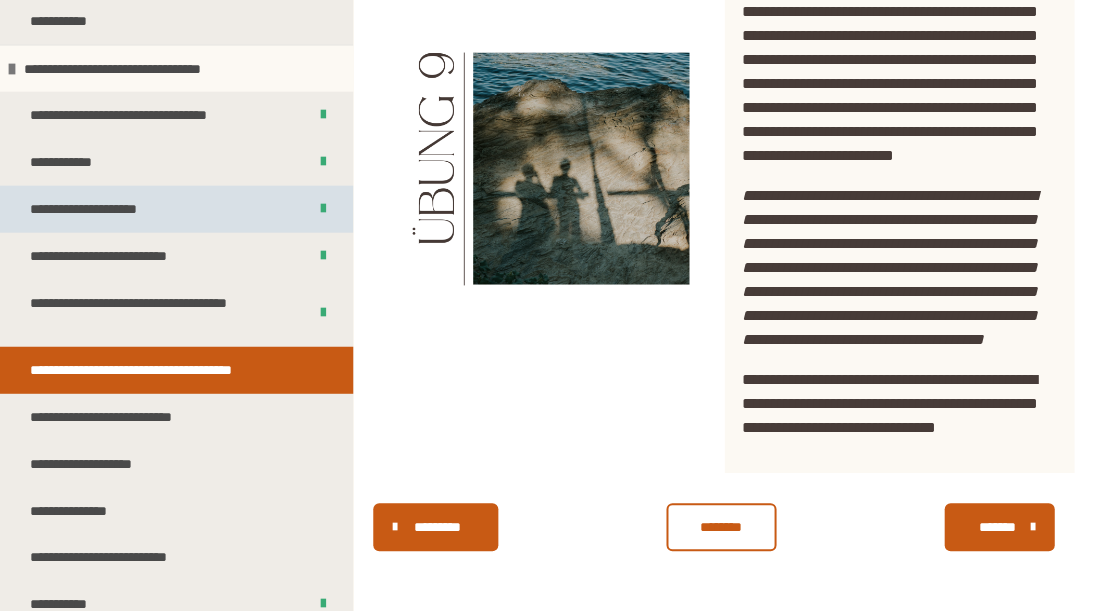 click on "**********" at bounding box center (176, 208) 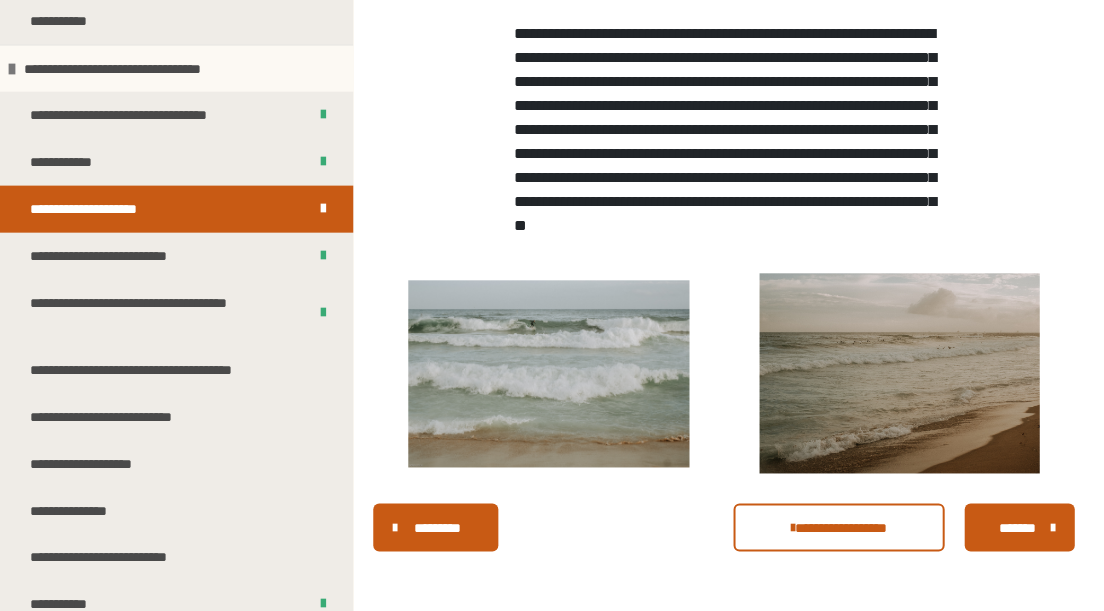 scroll, scrollTop: 1825, scrollLeft: 0, axis: vertical 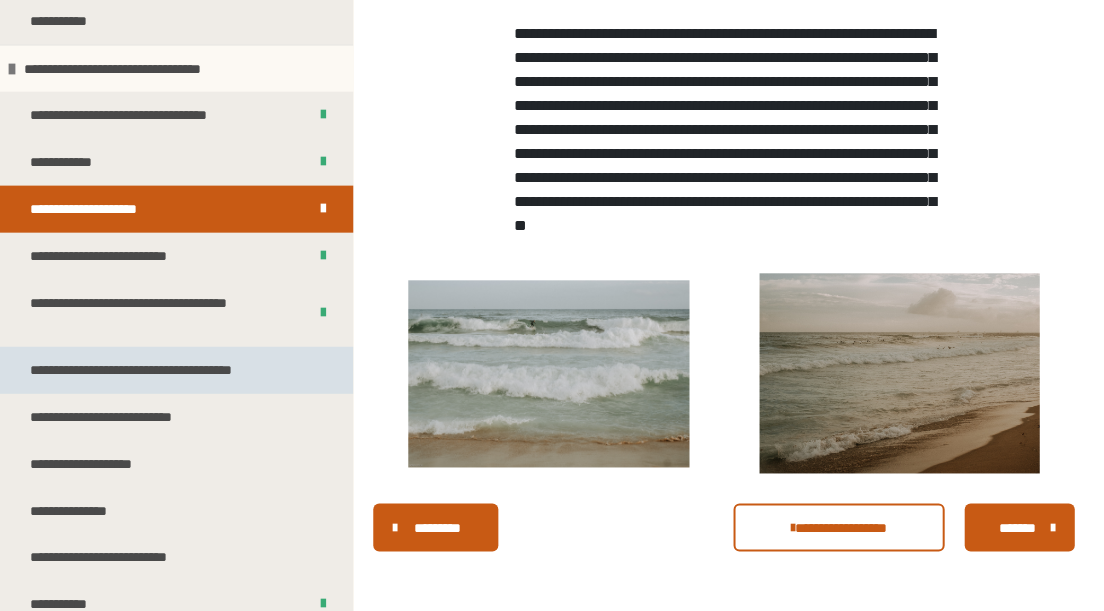 click on "**********" at bounding box center [165, 369] 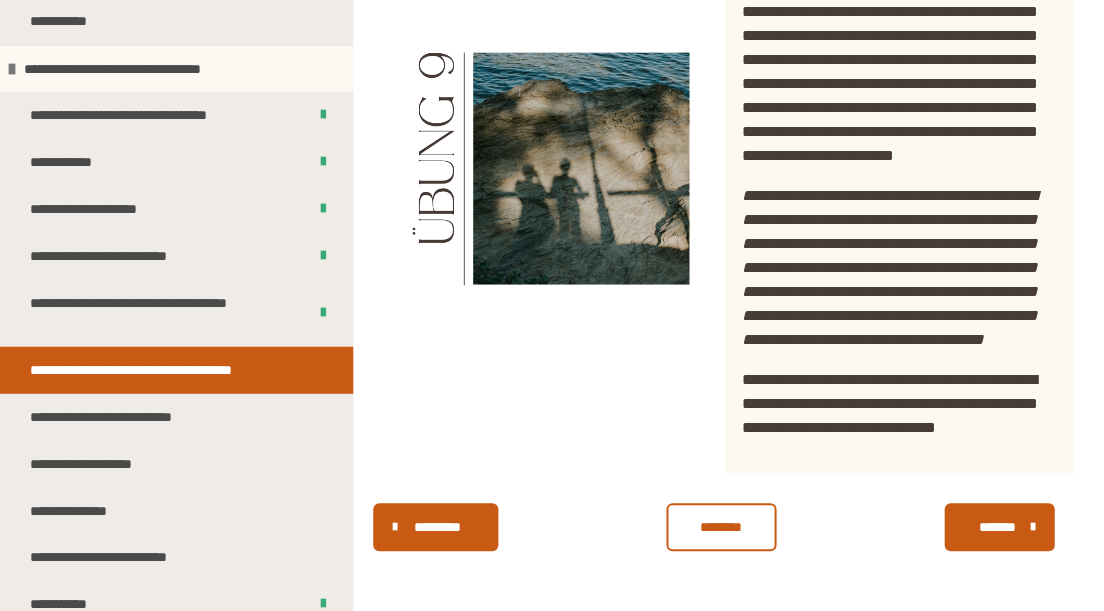 scroll, scrollTop: 3153, scrollLeft: 0, axis: vertical 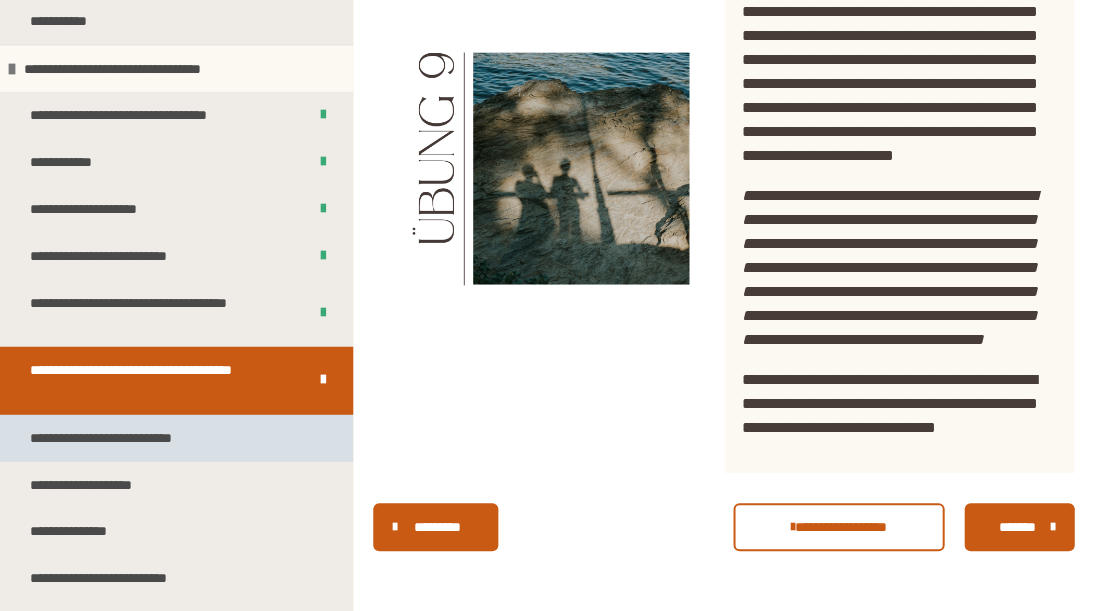 click on "**********" at bounding box center (121, 437) 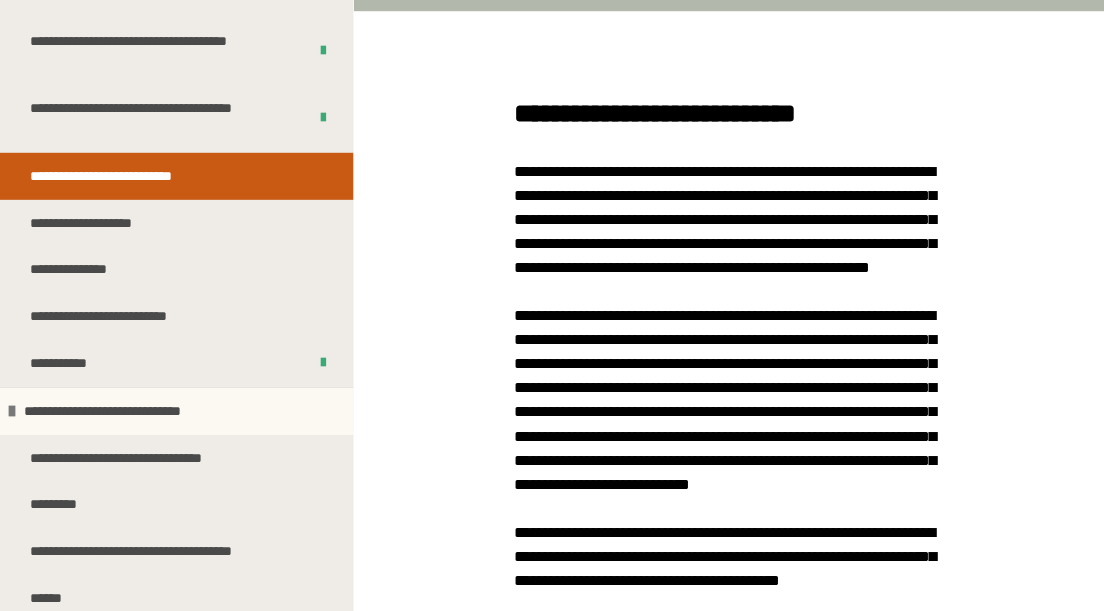 scroll, scrollTop: 937, scrollLeft: 0, axis: vertical 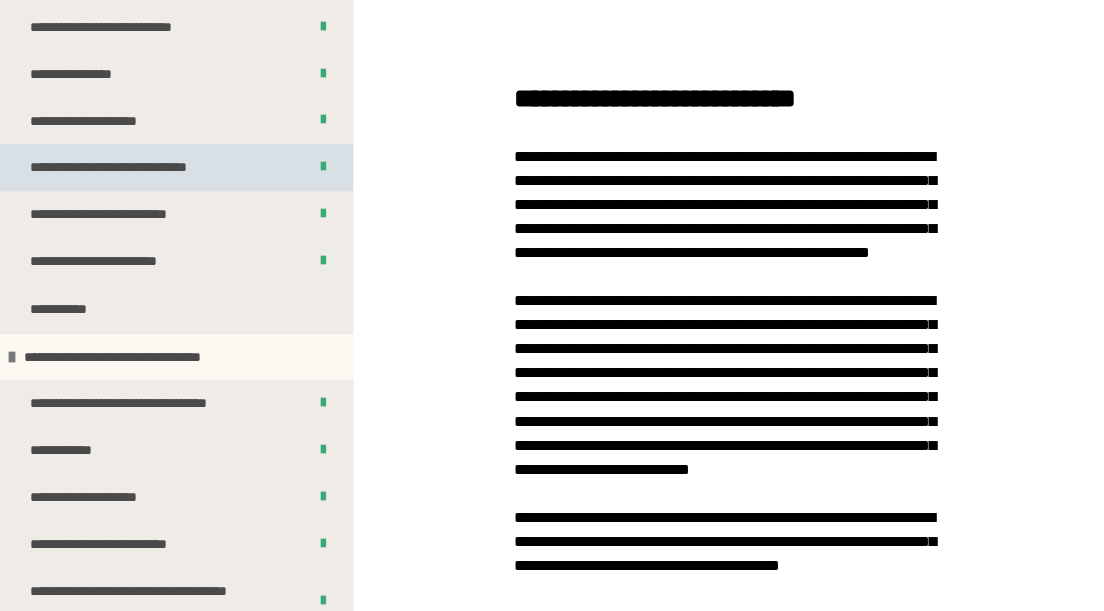 click on "**********" at bounding box center (138, 167) 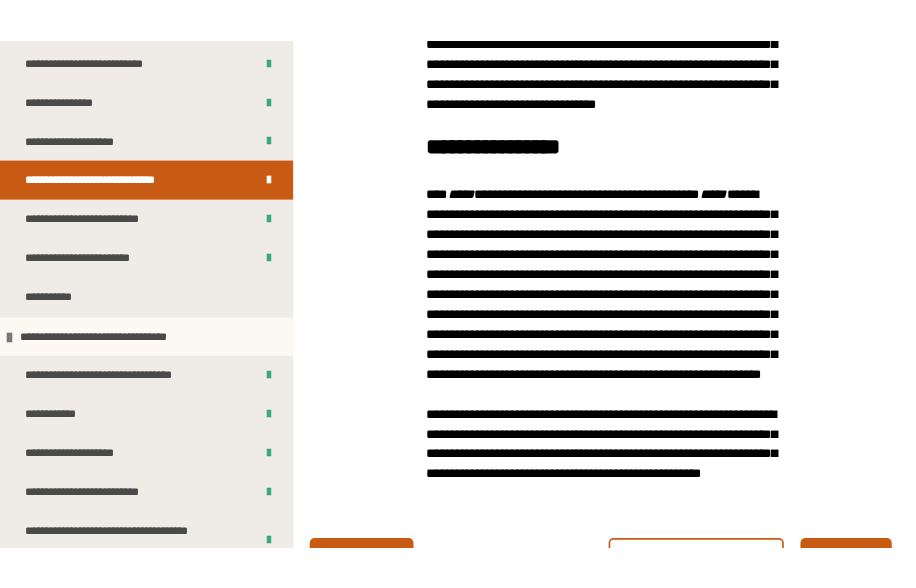 scroll, scrollTop: 562, scrollLeft: 0, axis: vertical 